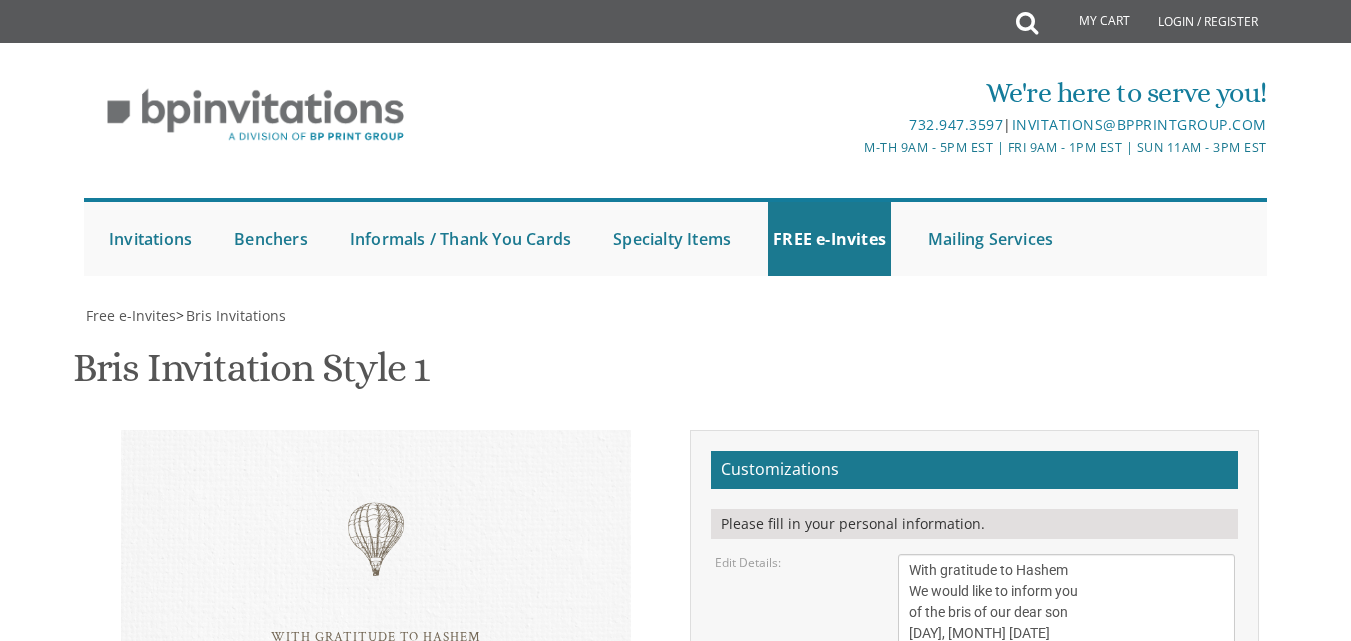 scroll, scrollTop: 0, scrollLeft: 0, axis: both 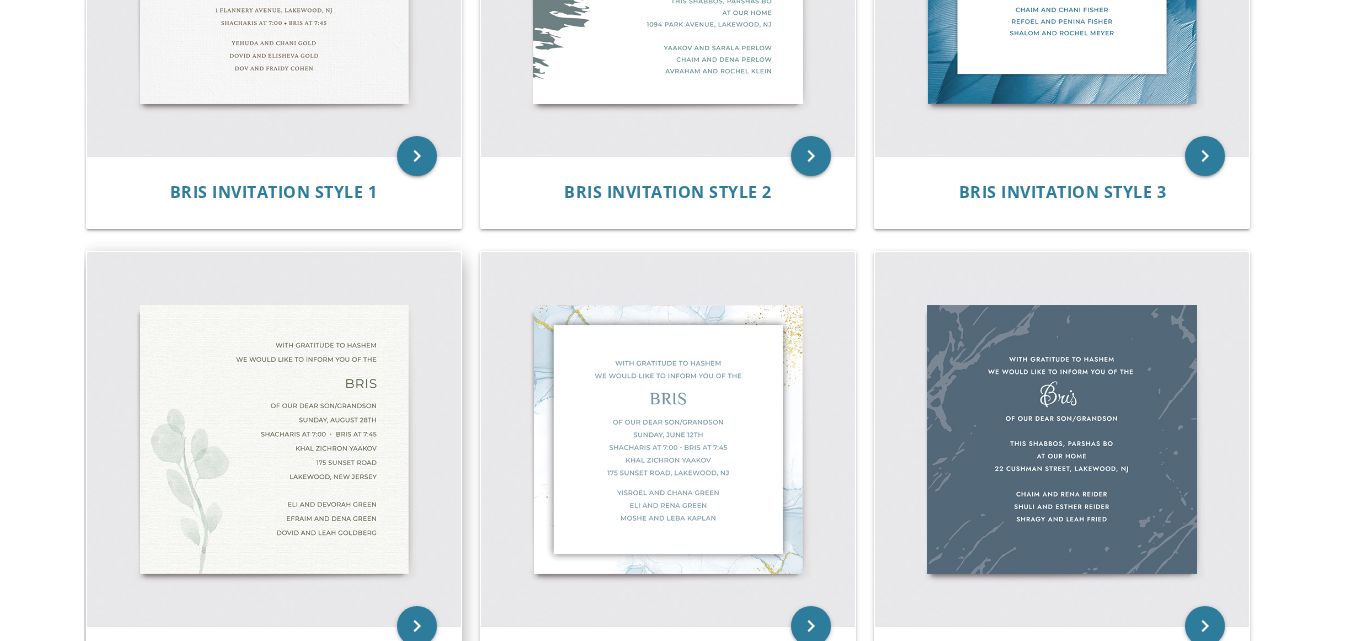 click at bounding box center (274, 439) 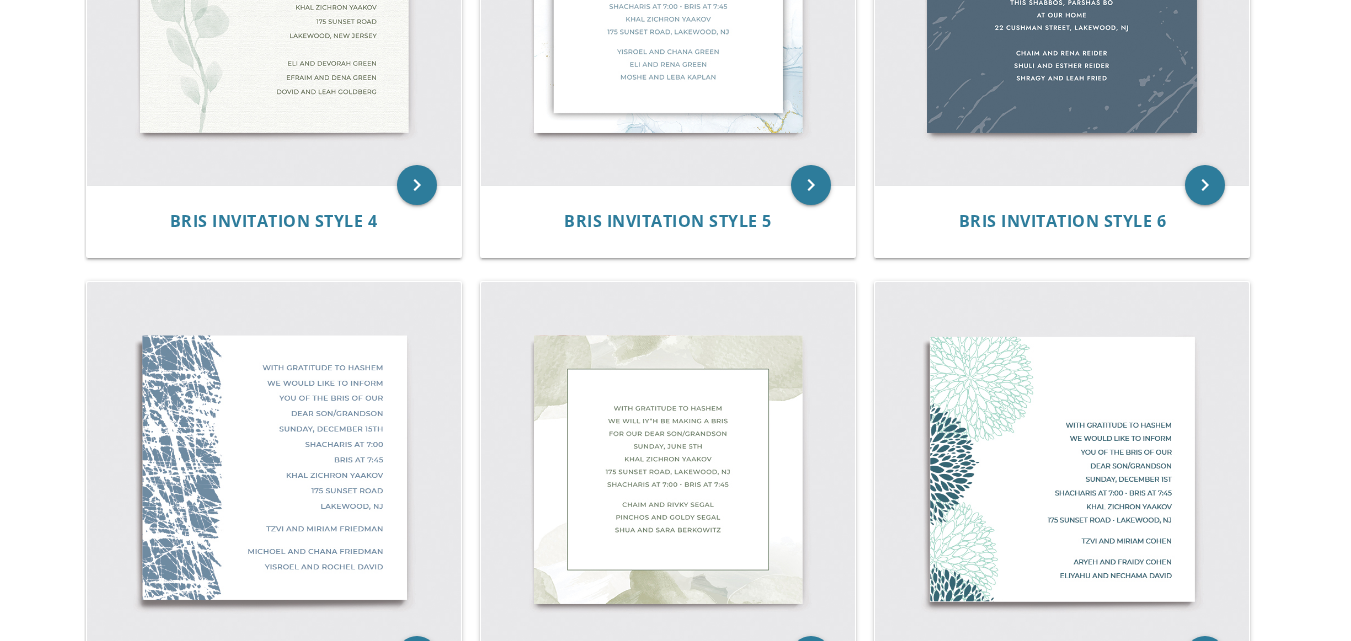 scroll, scrollTop: 1102, scrollLeft: 0, axis: vertical 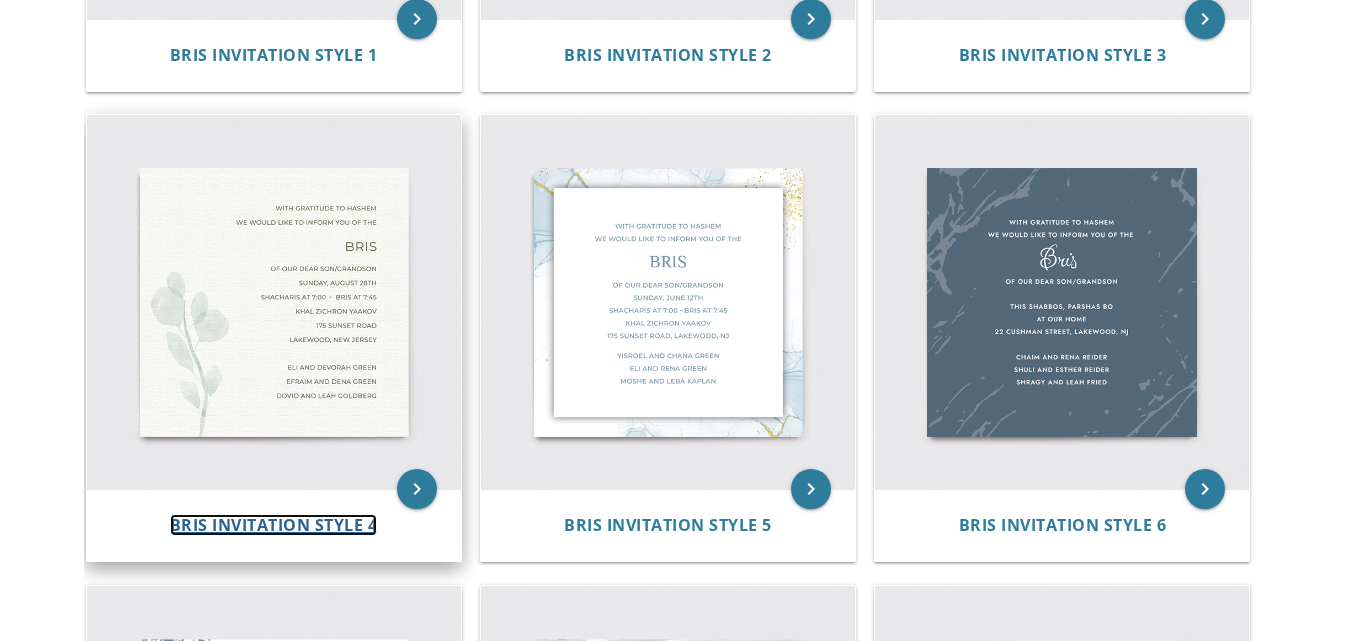 click on "Bris Invitation Style 4" at bounding box center [274, 525] 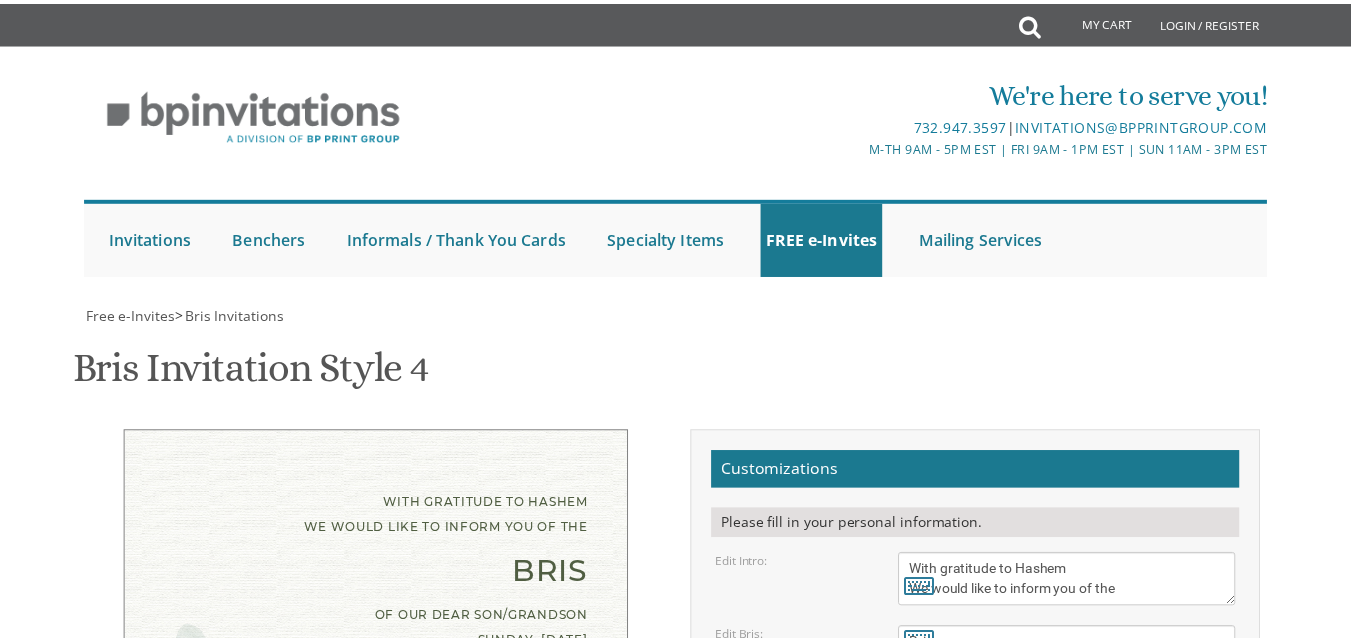 scroll, scrollTop: 0, scrollLeft: 0, axis: both 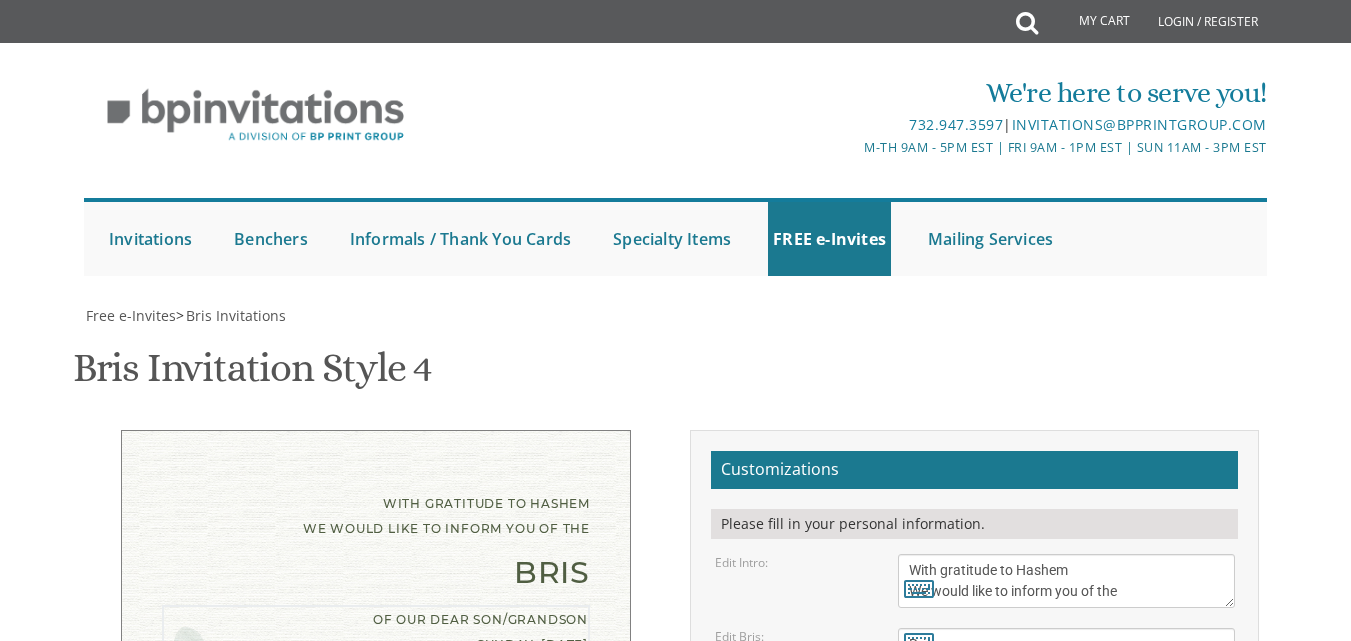 click on "of our dear son/grandson
Sunday, [DATE]
Shacharis at 7:00  •  Bris at 7:45
Khal Zichron Yaakov
[NUMBER] [STREET]
[CITY], [STATE] [POSTAL_CODE]" at bounding box center [1066, 750] 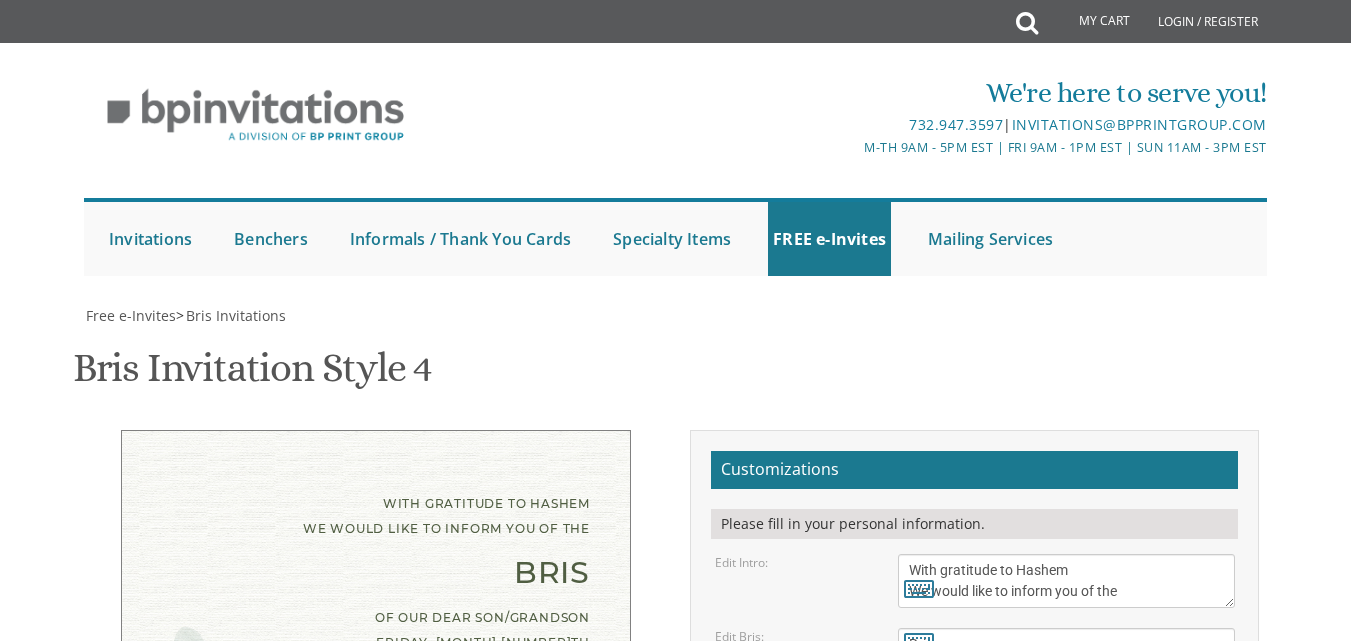 click on "[FIRST] and [LAST]
[FIRST] and [LAST]
[FIRST] and [LAST] [LAST]" at bounding box center [1066, 876] 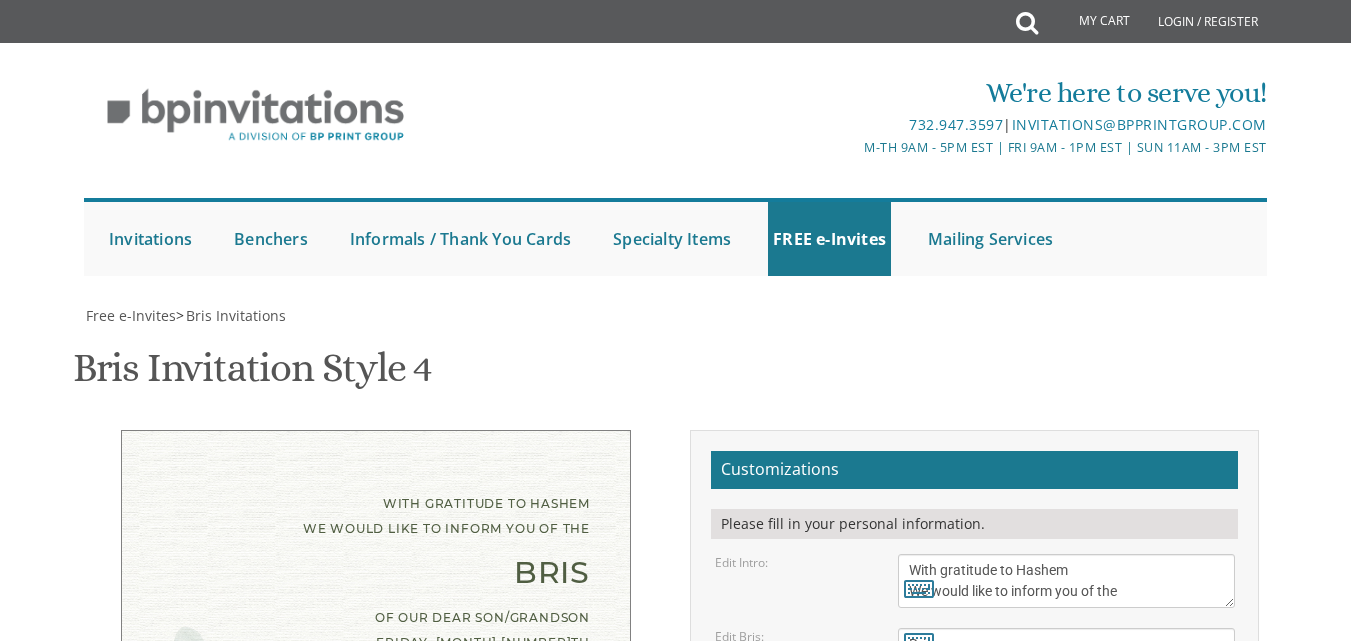 click on "With gratitude to Hashem
We would like to inform you of the
Bris
of our dear son/grandson
Friday, August 8th
Bris at 10:00
Westgate Simcha Hall
100 Ropschitz Ct
Lakewood, NJ 08701
Chaim and Leah Lichtenstein
Rabbi and Mrs. Avrohom and Estie Lichtenstein
Rabbi and Mrs. Ari and Sori Mintz
Customizations" at bounding box center (676, 778) 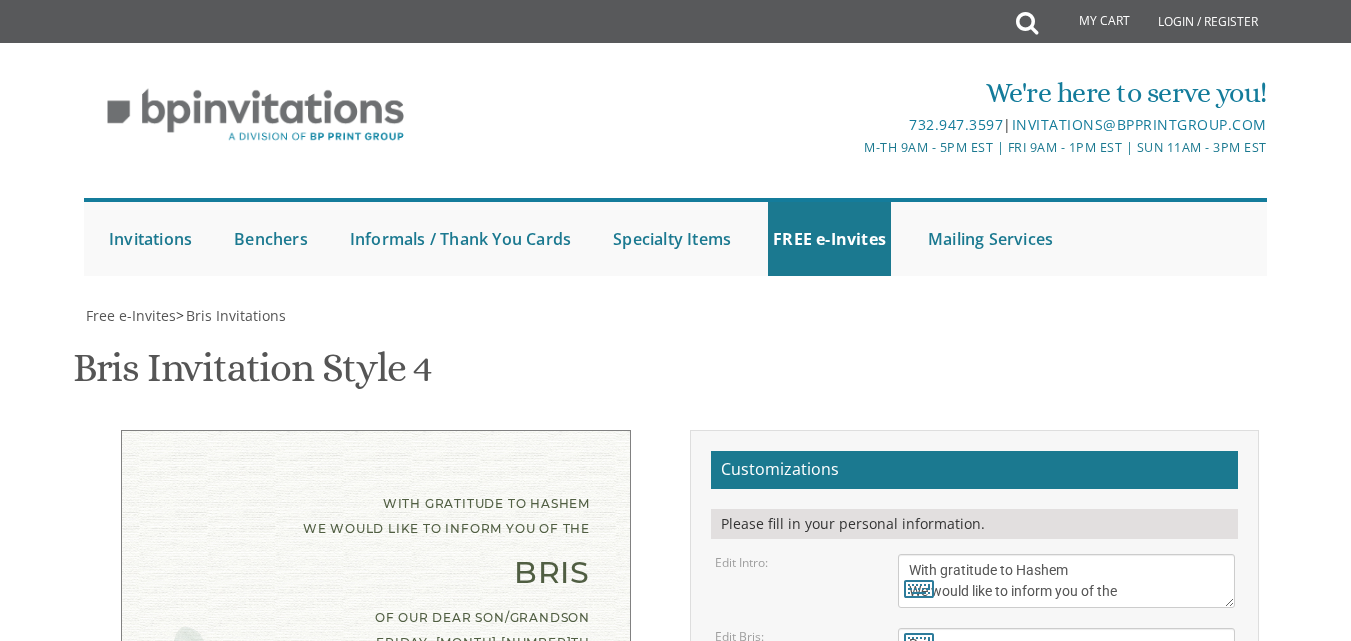 click on "[FIRST] and [LAST]
[FIRST] and [LAST]
[FIRST] and [LAST] [LAST]" at bounding box center [1066, 876] 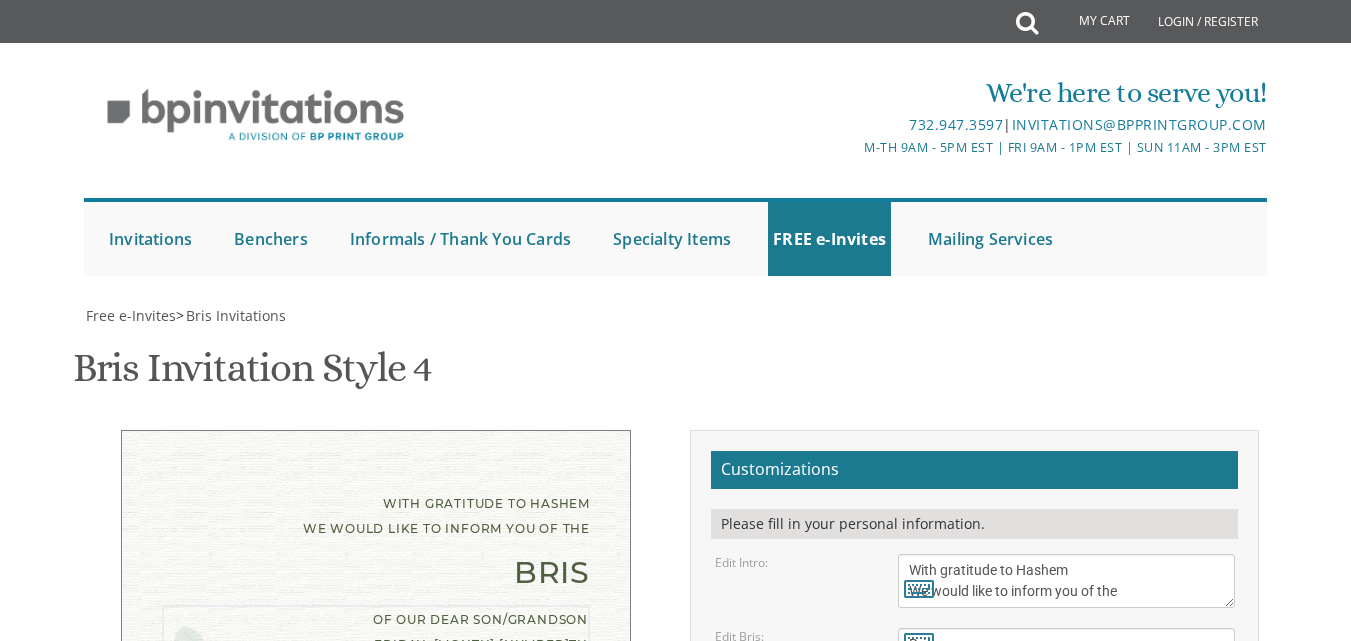 click on "of our dear son/grandson
Sunday, August 28th
Shacharis at 7:00  •  Bris at 7:45
Khal Zichron Yaakov
[NUMBER] [STREET]
[CITY], [STATE] [POSTAL_CODE]" at bounding box center (1066, 750) 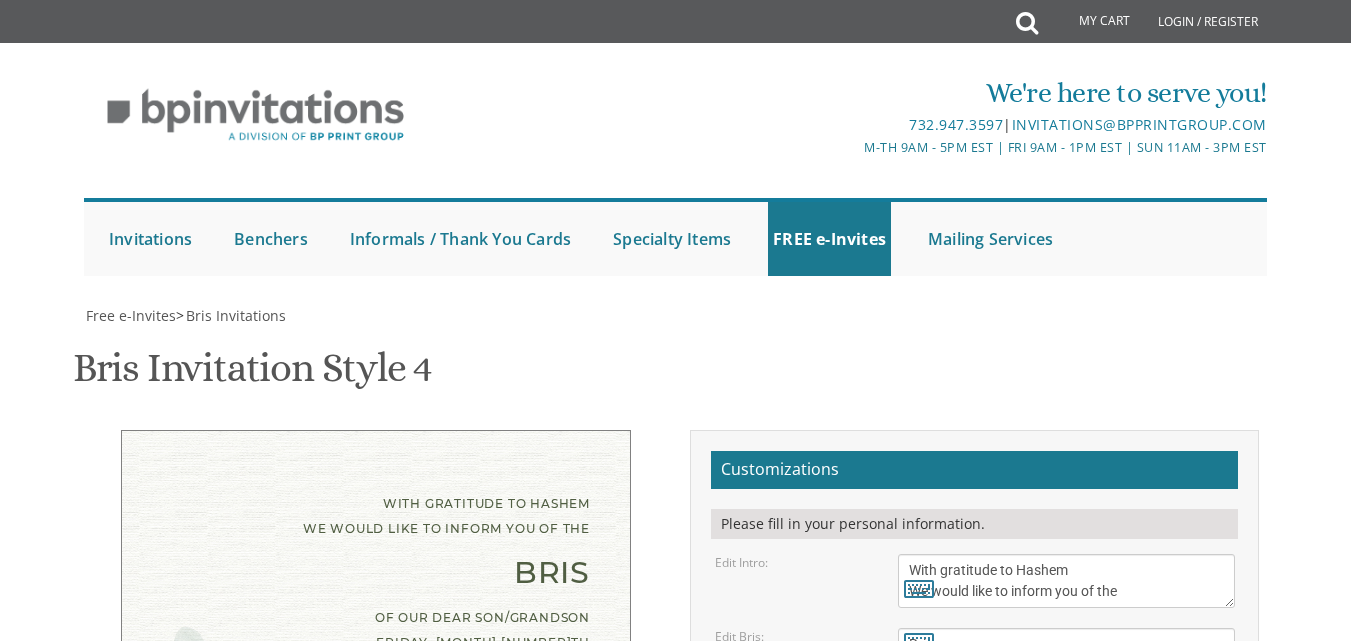 click on "My Cart
Total:
View Cart   Item(s)
Submit
My Cart
Total:
View Cart   Item(s)
Login / Register
|" at bounding box center [675, 828] 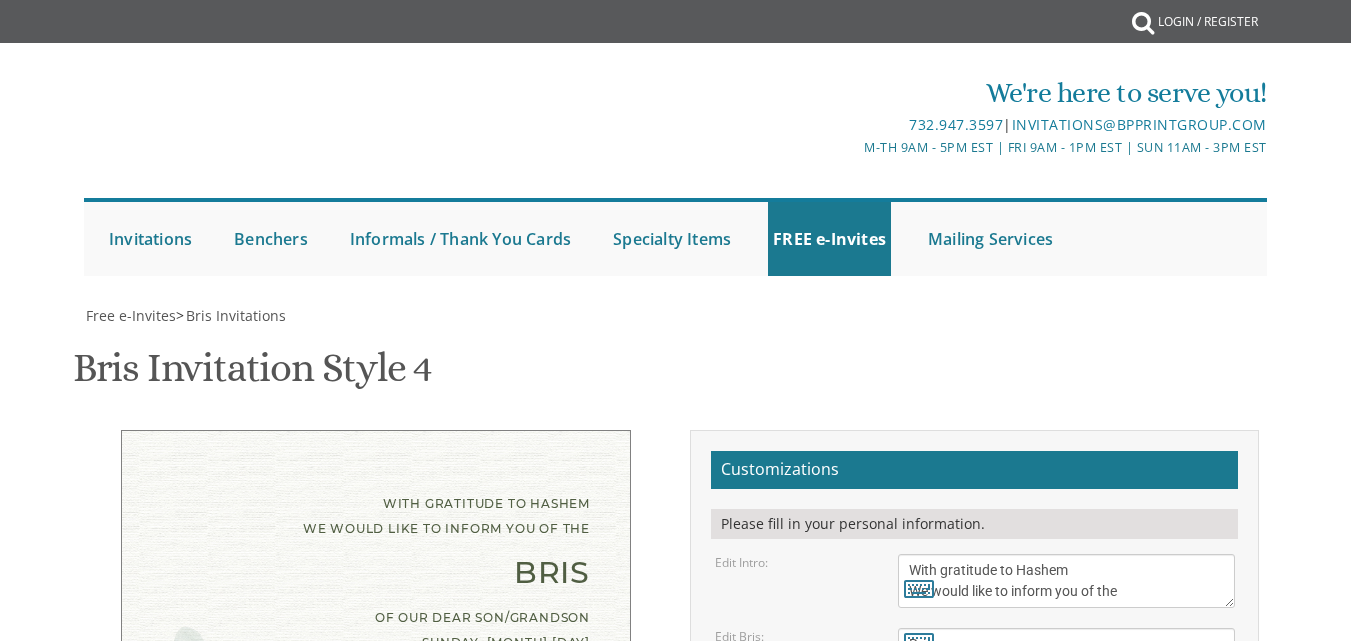 scroll, scrollTop: 0, scrollLeft: 0, axis: both 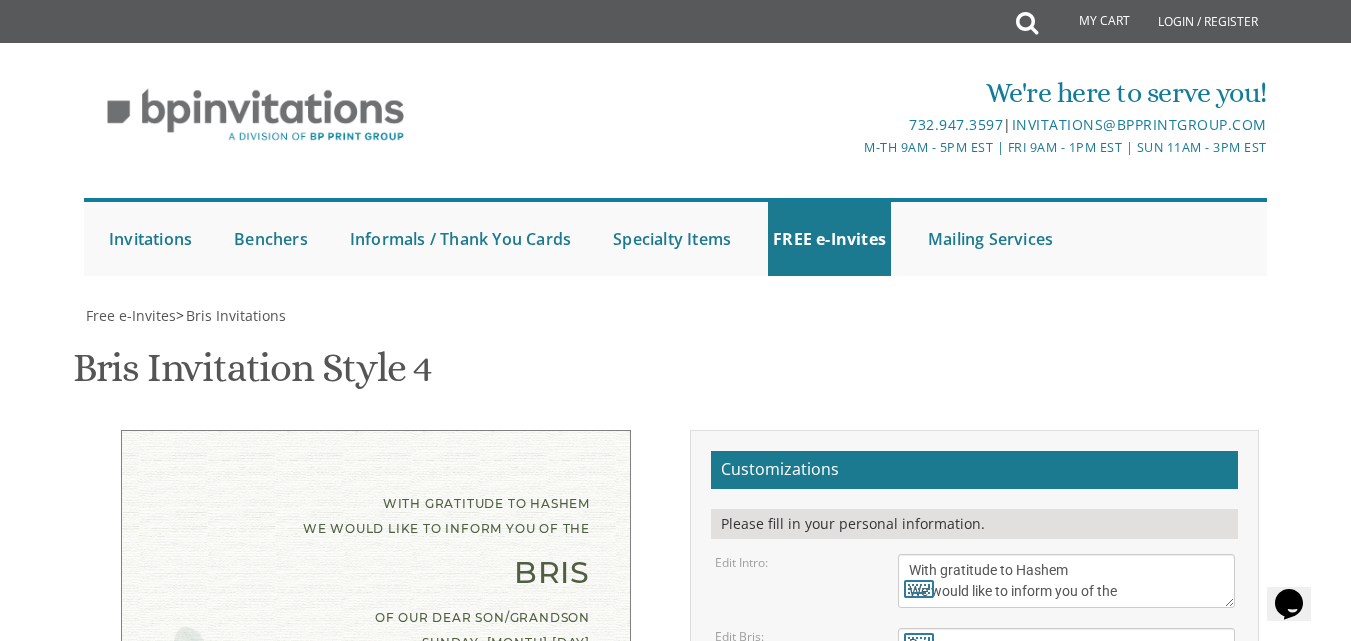 click on "Customizations
Please fill in your personal information.
Edit Intro:
With gratitude to Hashem
We would like to inform you of the  Edit Bris: Bris Edit Details:" at bounding box center (974, 771) 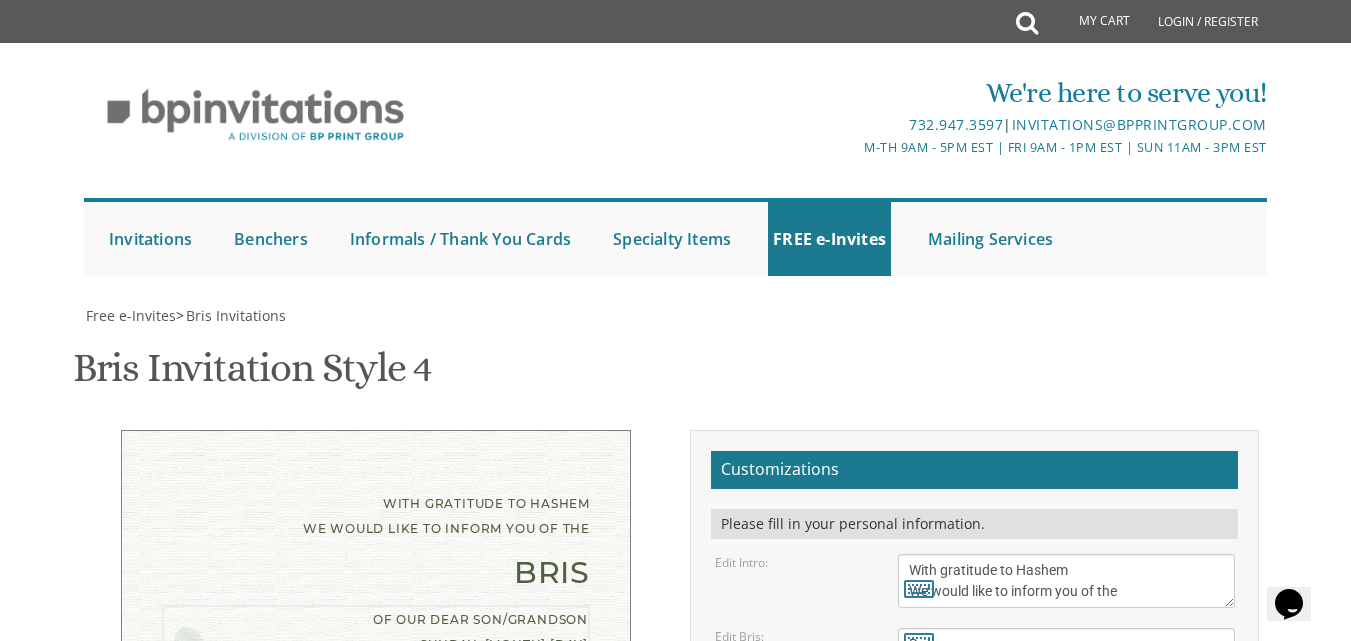 click on "of our dear son/grandson
Sunday, [DATE]
Shacharis at 7:00  •  Bris at 7:45
Khal Zichron Yaakov
[NUMBER] [STREET]
[CITY], [STATE] [POSTAL_CODE]" at bounding box center [1066, 750] 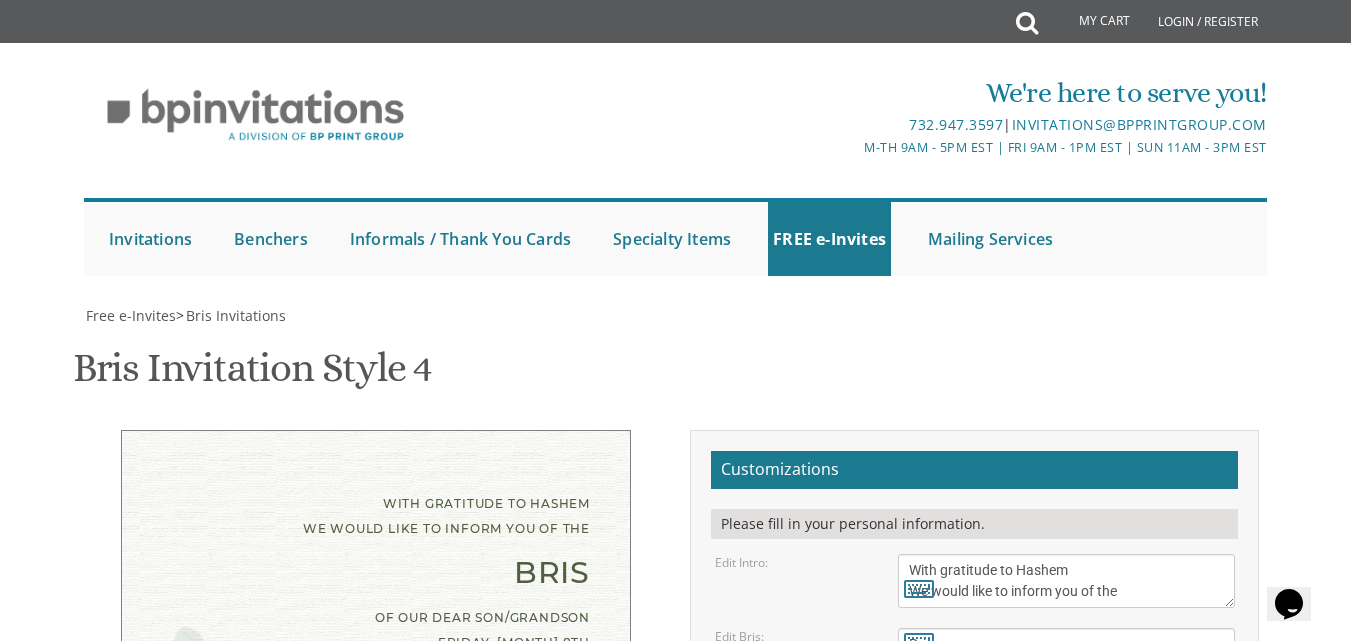 click on "With gratitude to Hashem
We would like to inform you of the
Bris
of our dear son/grandson
Friday, August 8th
Shacharis at 7:00  •  Bris at 7:45
Khal Zichron Yaakov
175 Sunset Road
Lakewood, NJ 08701
Eli and Devorah Green
Efraim and Dena Green
Dovid and Leah Goldberg
Customizations
Edit Intro: Edit Bris:" at bounding box center (676, 778) 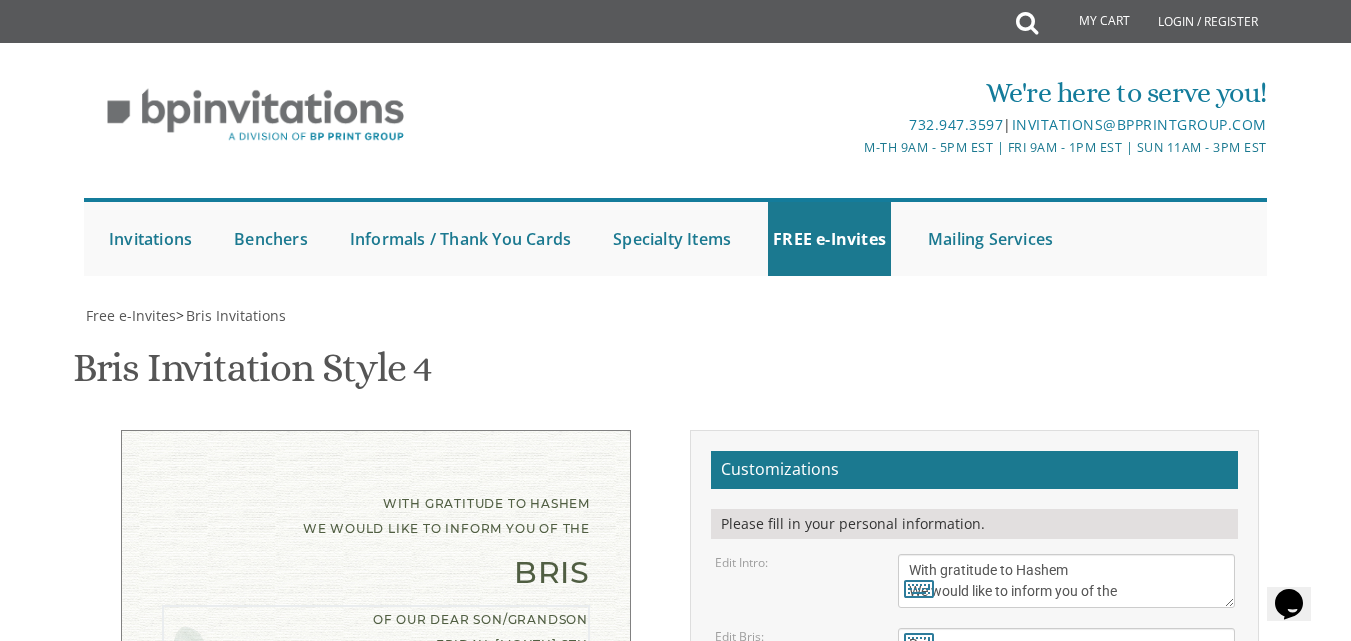 click on "of our dear son/grandson
Sunday, August 28th
Shacharis at 7:00  •  Bris at 7:45
Khal Zichron Yaakov
[NUMBER] [STREET]
[CITY], [STATE] [POSTAL_CODE]" at bounding box center [1066, 750] 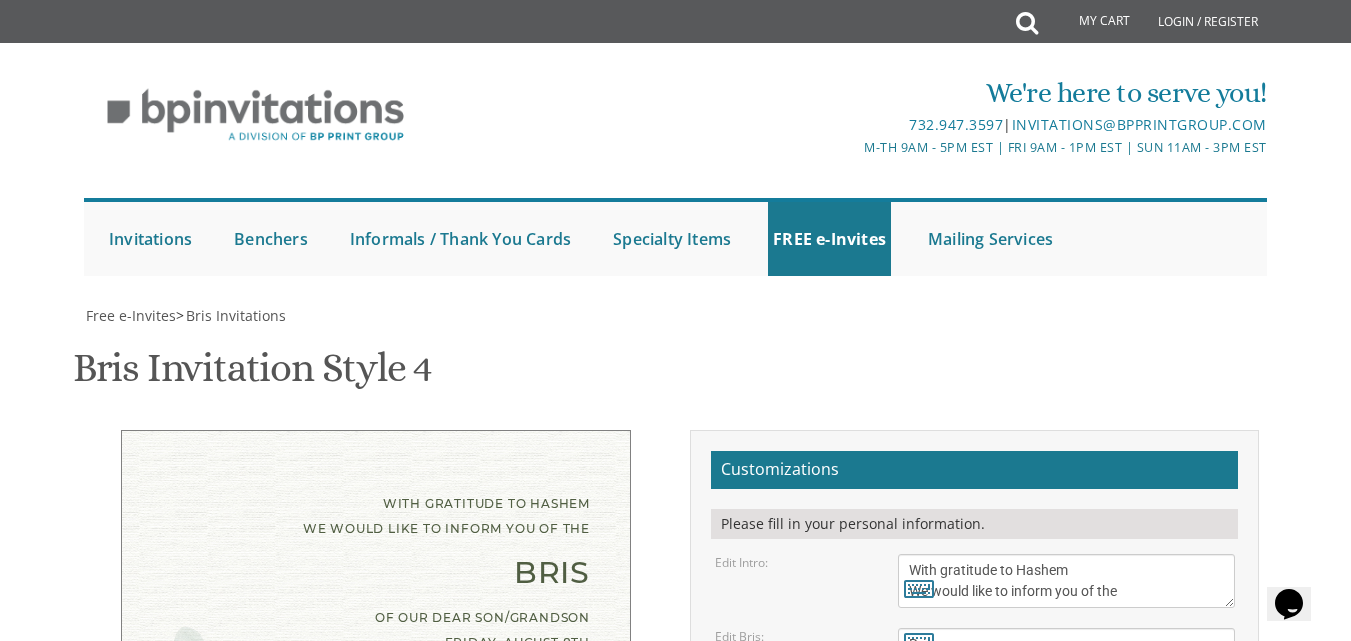 click on "[FIRST] and [LAST]
[FIRST] and [LAST]
[FIRST] and [LAST] [LAST]" at bounding box center (1066, 876) 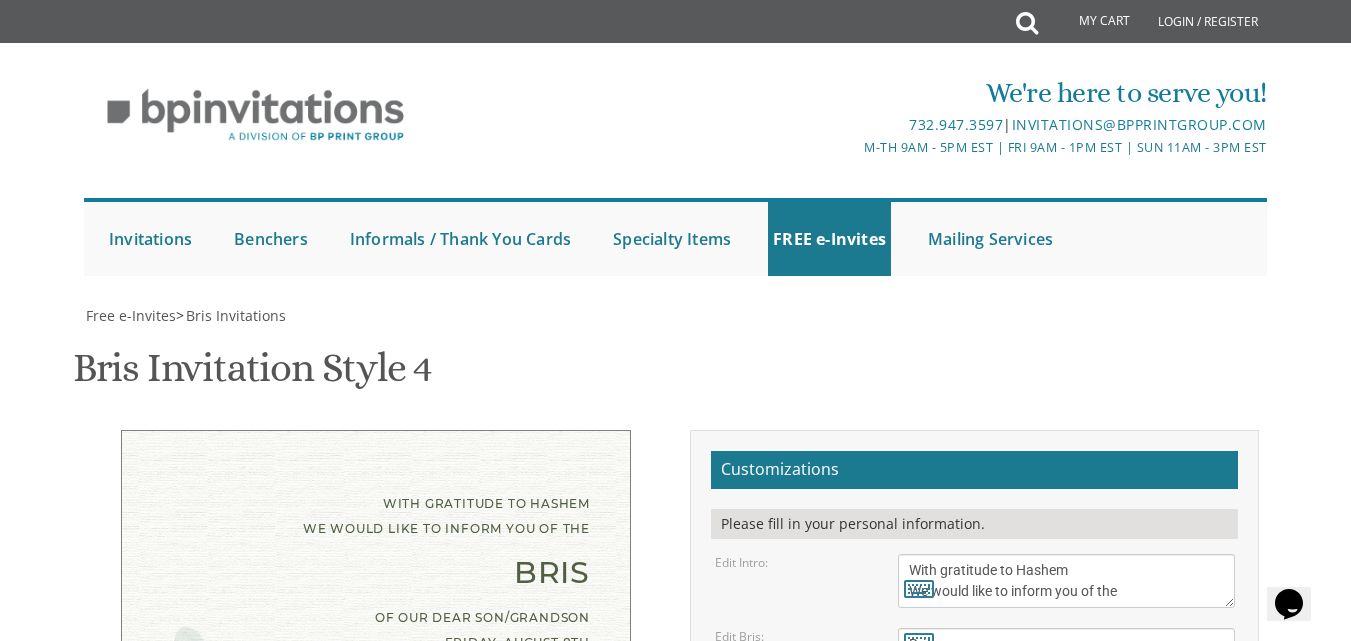 click on "Customizations
Please fill in your personal information.
Edit Intro:
With gratitude to Hashem
We would like to inform you of the  Edit Bris: Bris Edit Details:" at bounding box center [974, 771] 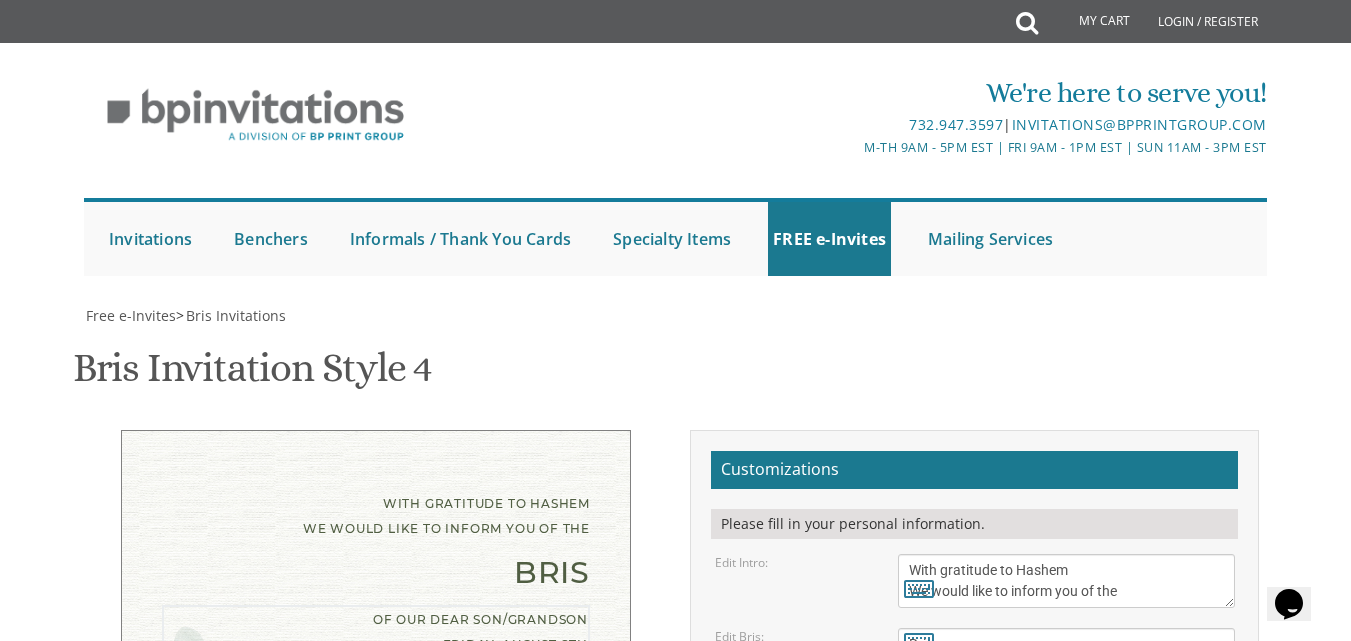 click on "of our dear son/grandson
Sunday, August 28th
Shacharis at 7:00  •  Bris at 7:45
Khal Zichron Yaakov
[NUMBER] [STREET]
[CITY], [STATE] [POSTAL_CODE]" at bounding box center (1066, 750) 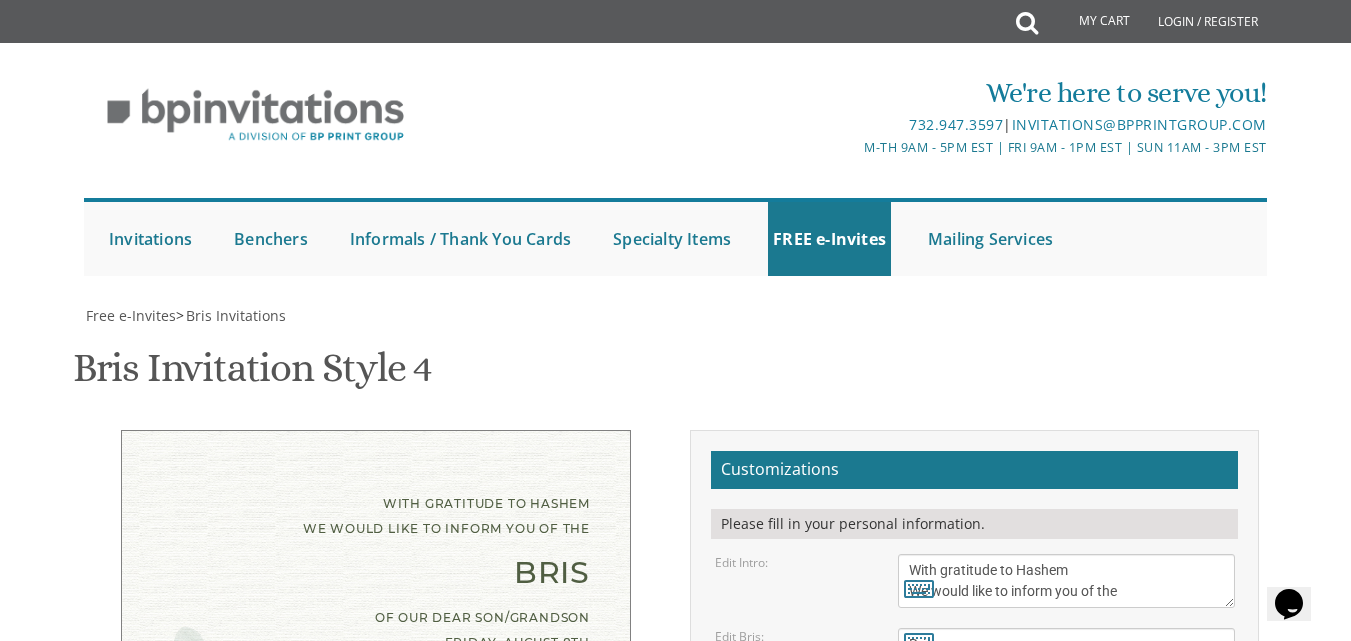 click on "Bris" at bounding box center (376, 572) 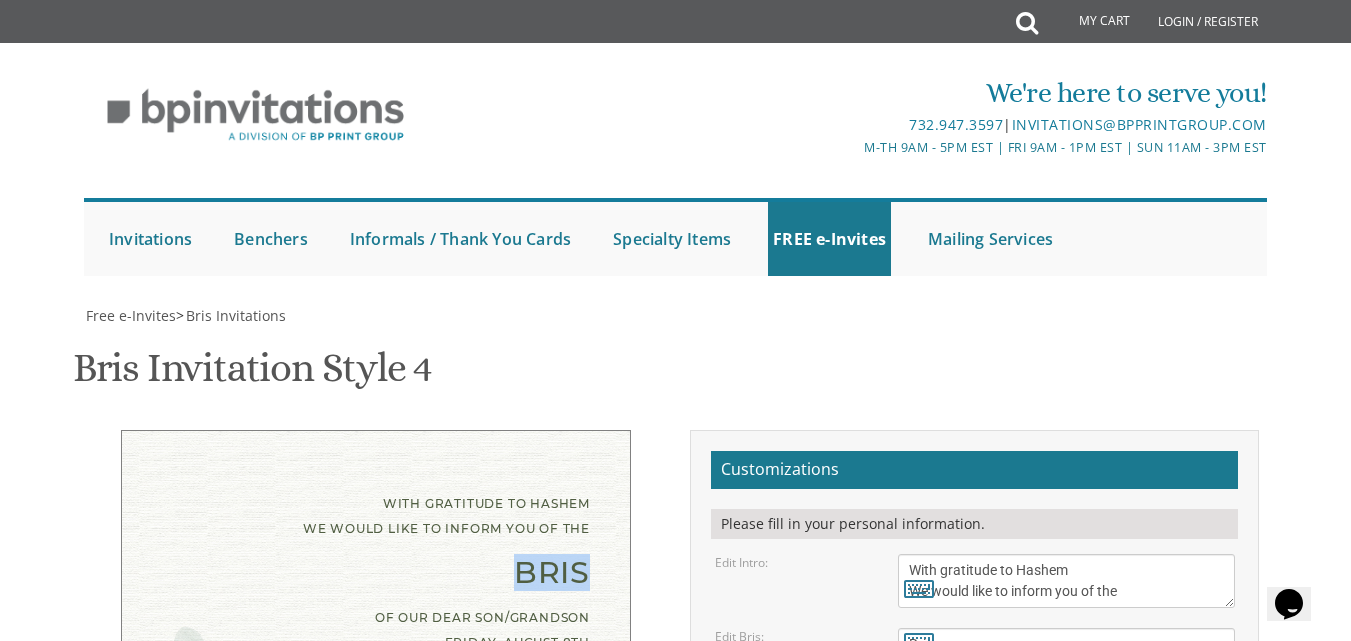 click on "Bris" at bounding box center [376, 572] 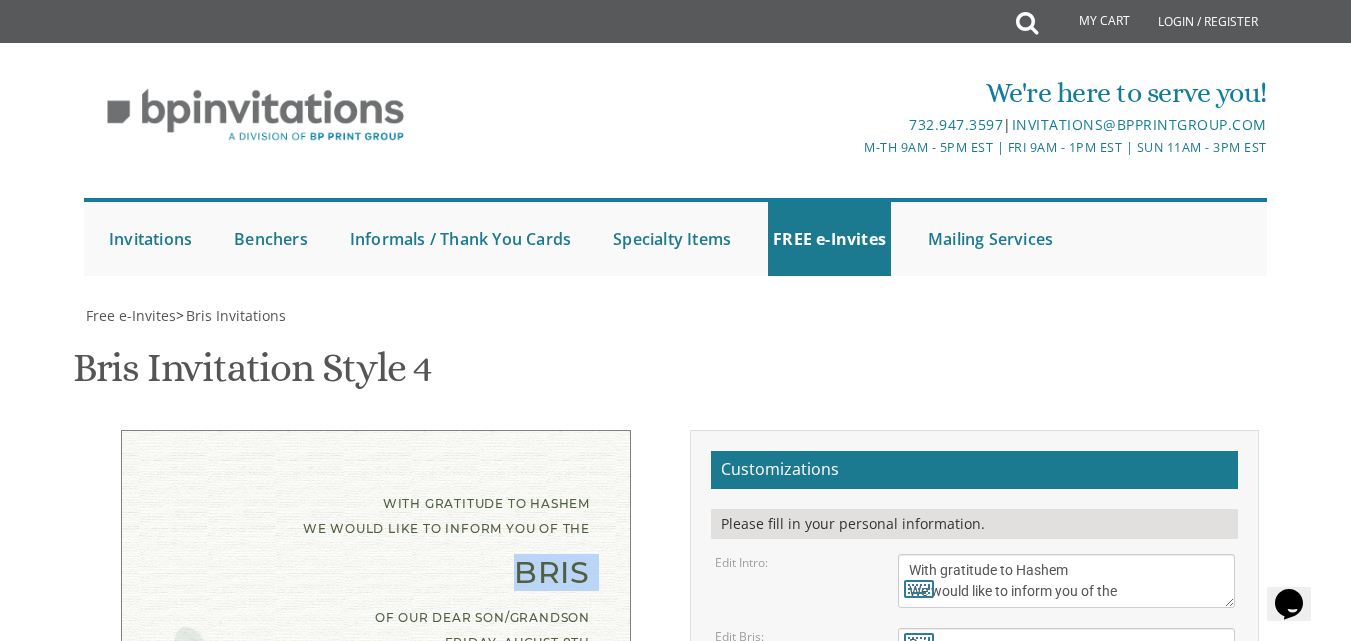 click on "Bris" at bounding box center [376, 572] 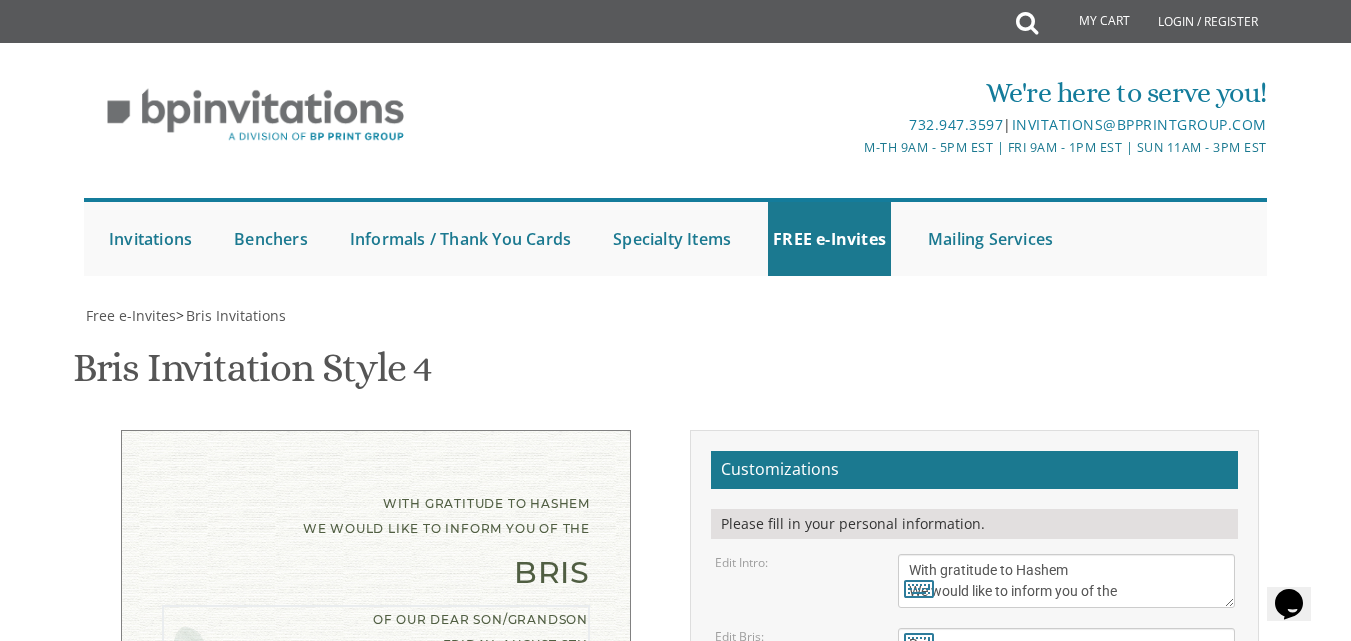 click on "of our dear son/grandson
Sunday, August 28th
Shacharis at 7:00  •  Bris at 7:45
Khal Zichron Yaakov
[NUMBER] [STREET]
[CITY], [STATE] [POSTAL_CODE]" at bounding box center [1066, 750] 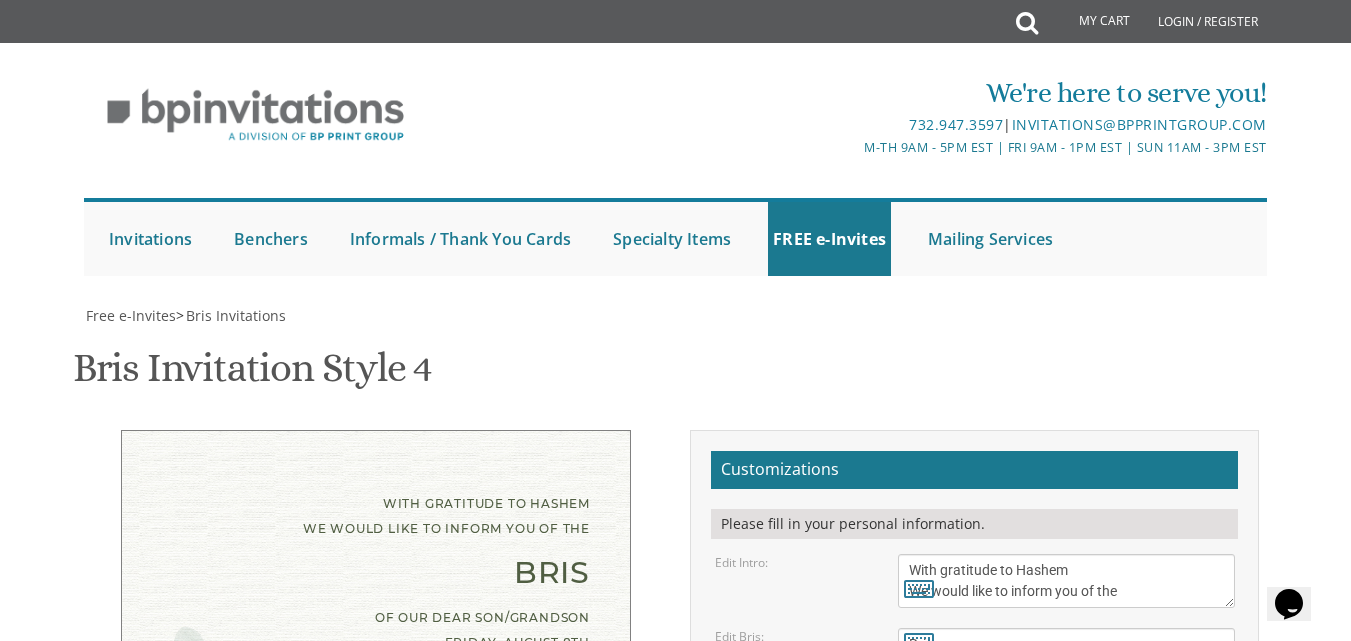 click on "Bris" at bounding box center [376, 572] 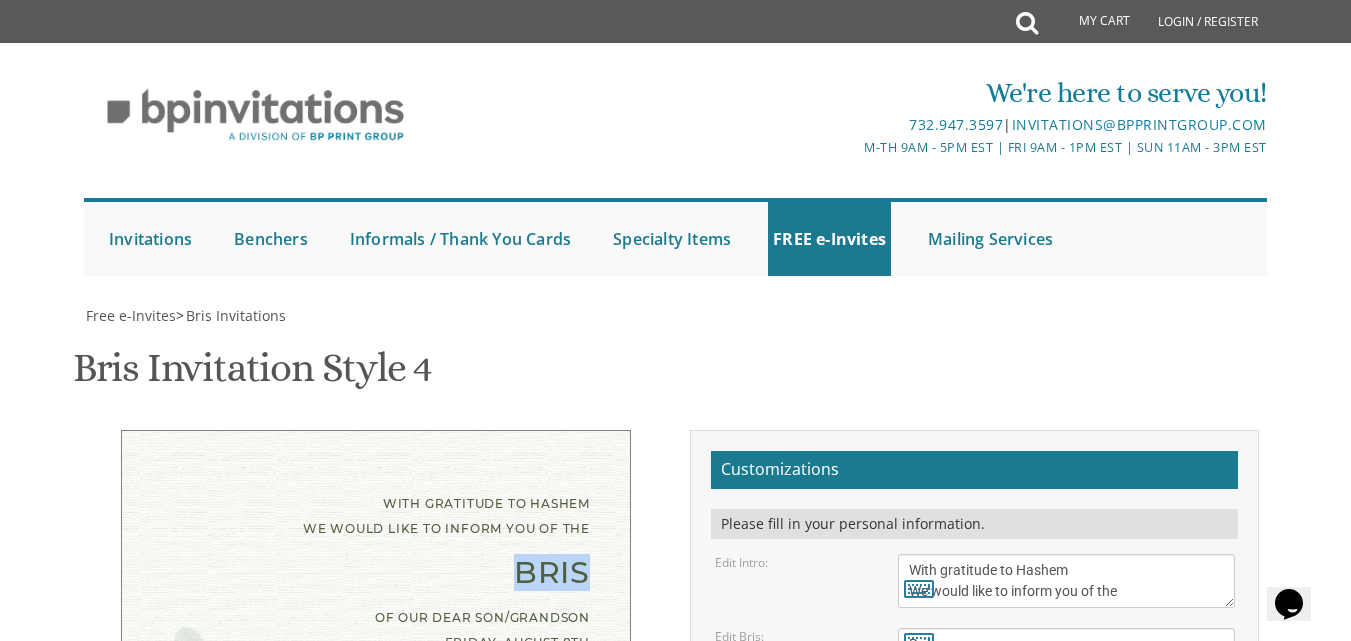click on "Bris" at bounding box center [376, 572] 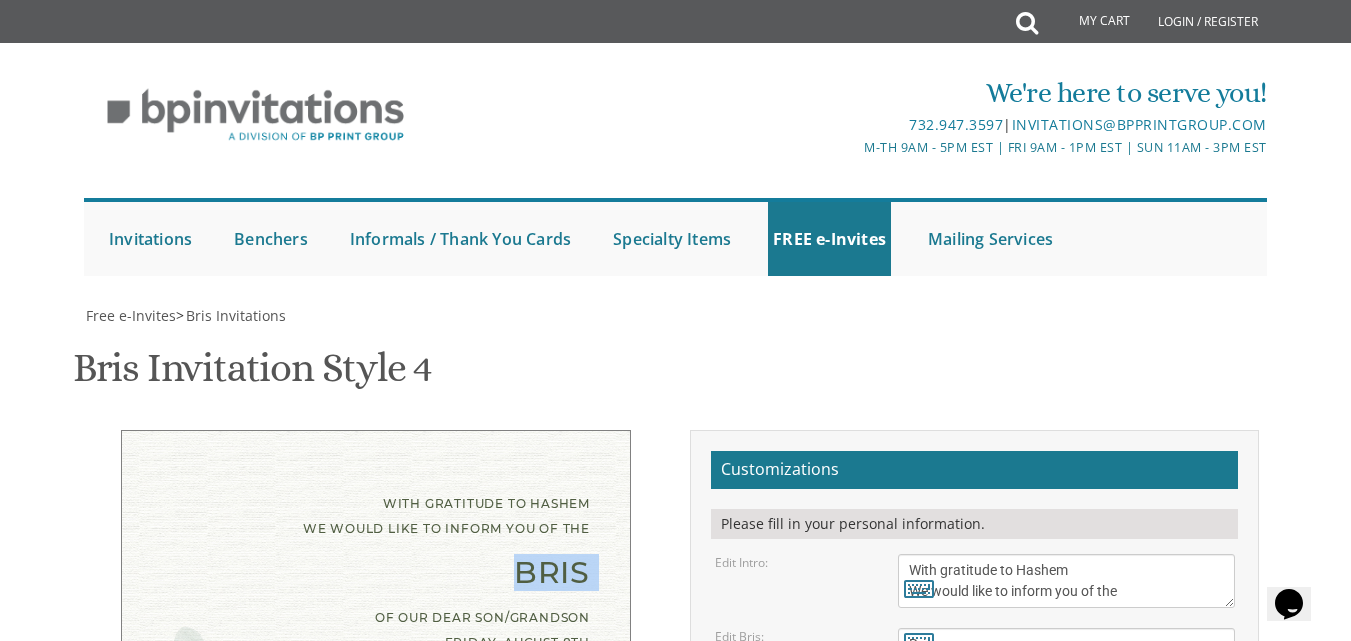 click on "Bris" at bounding box center [376, 572] 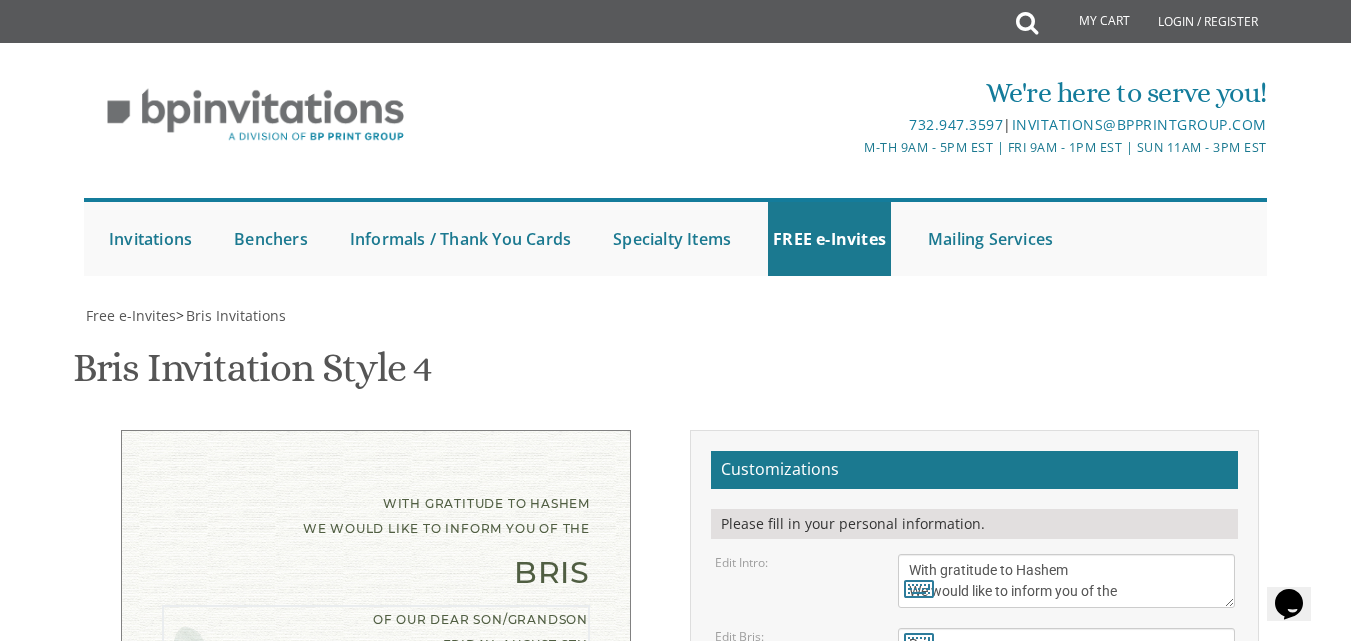 click on "of our dear son/grandson
Sunday, August 28th
Shacharis at 7:00  •  Bris at 7:45
Khal Zichron Yaakov
[NUMBER] [STREET]
[CITY], [STATE] [POSTAL_CODE]" at bounding box center (1066, 750) 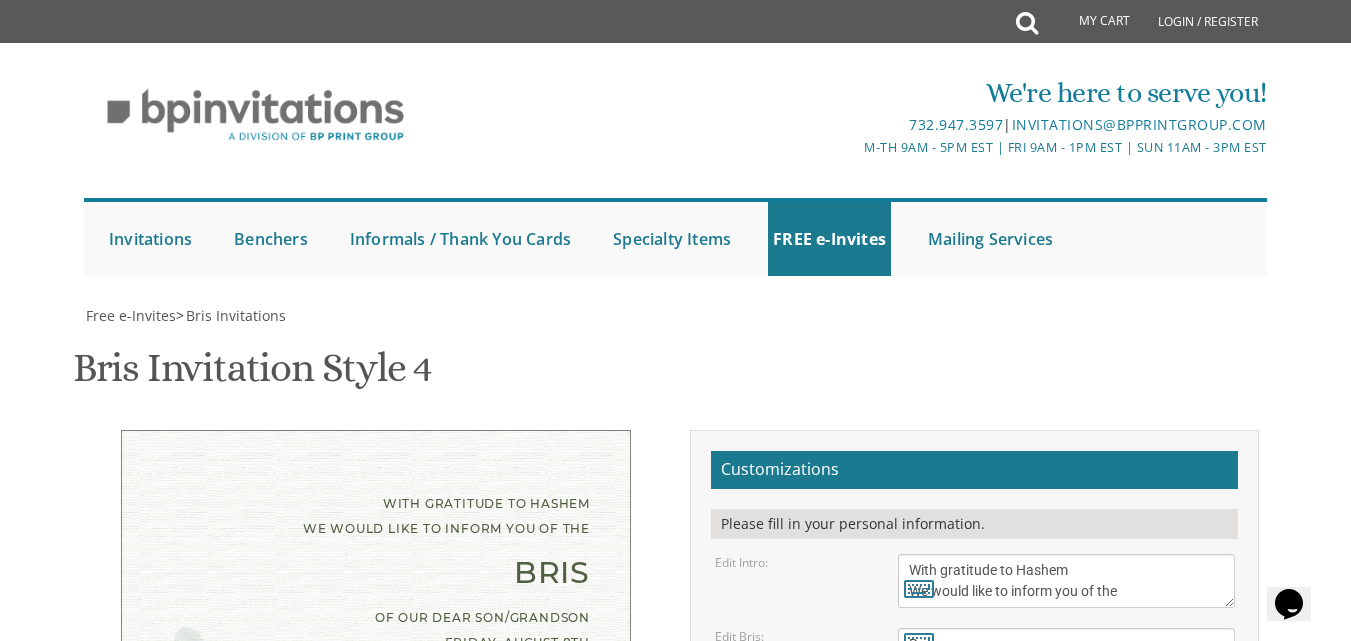 click on "[FIRST] and [LAST]
[FIRST] and [LAST]
[FIRST] and [LAST] [LAST]" at bounding box center [1066, 876] 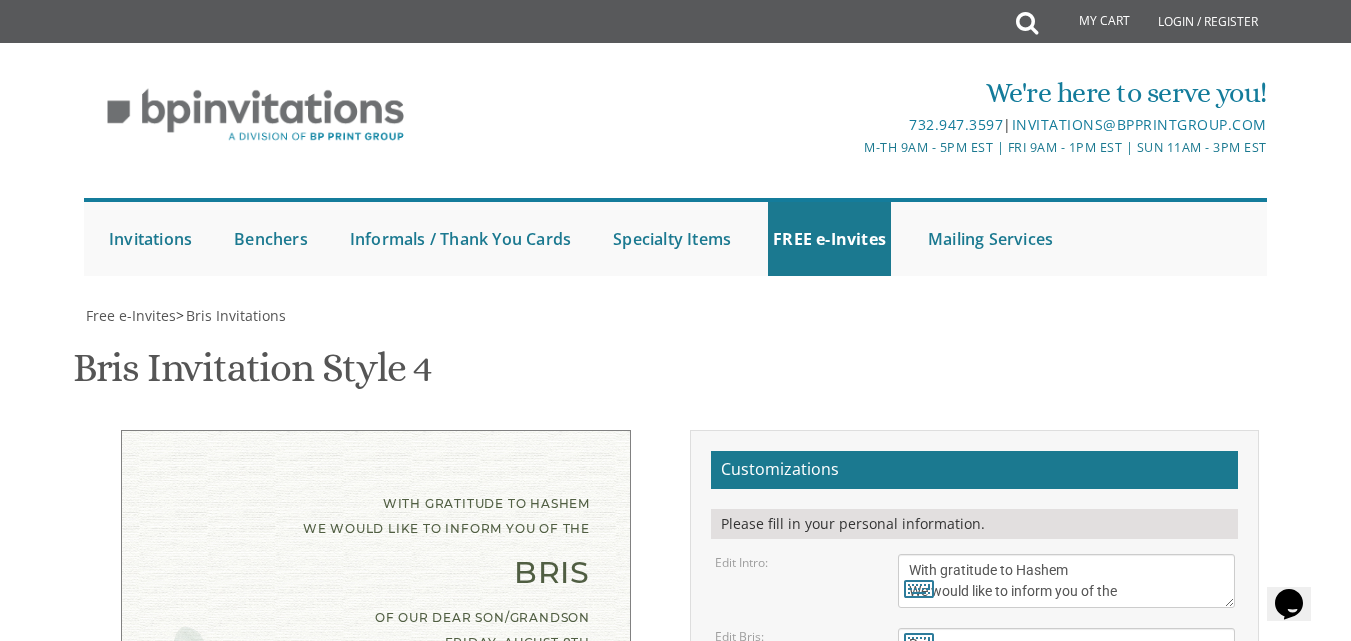 click on "of our dear son/grandson
Friday, August 8th
Bris at 10:00
Westgate Simcha Hall
100 Ropschitz Ct
Shema at 16 Payne Ave at 5:00 pm August 7th" at bounding box center (376, 680) 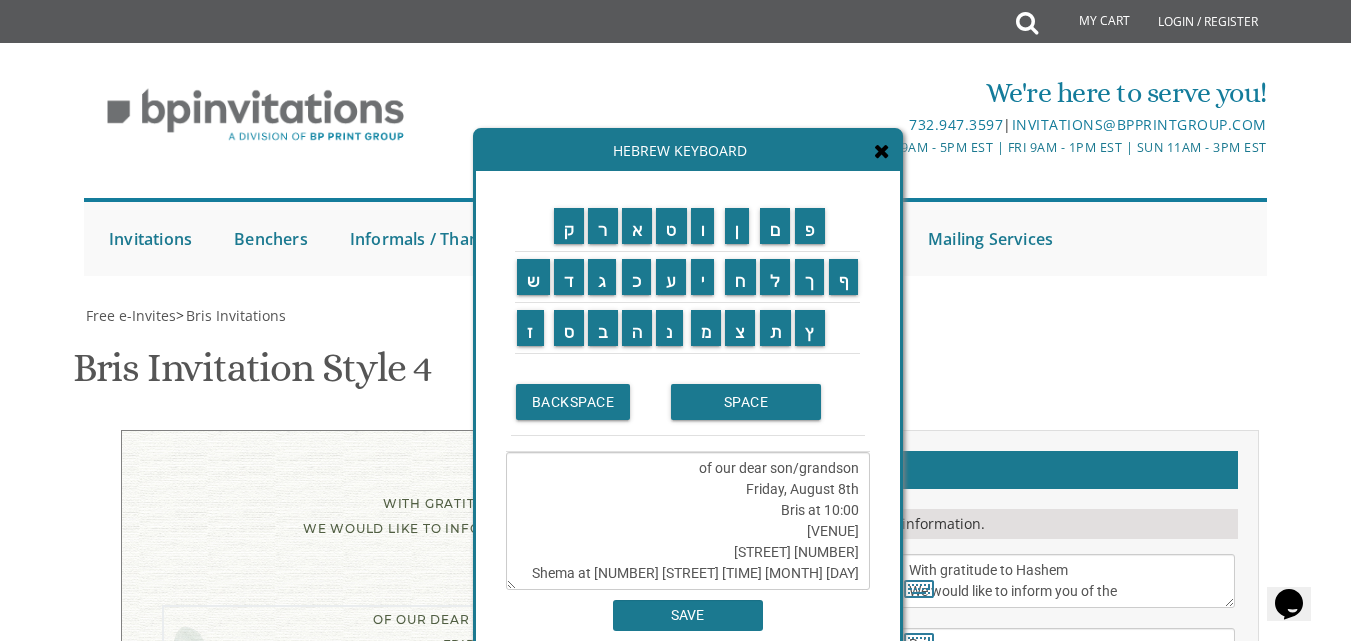 click on "of our dear son/grandson
Sunday, August 28th
Shacharis at 7:00  •  Bris at 7:45
Khal Zichron Yaakov
[NUMBER] [STREET]
[CITY], [STATE] [POSTAL_CODE]" at bounding box center (1066, 750) 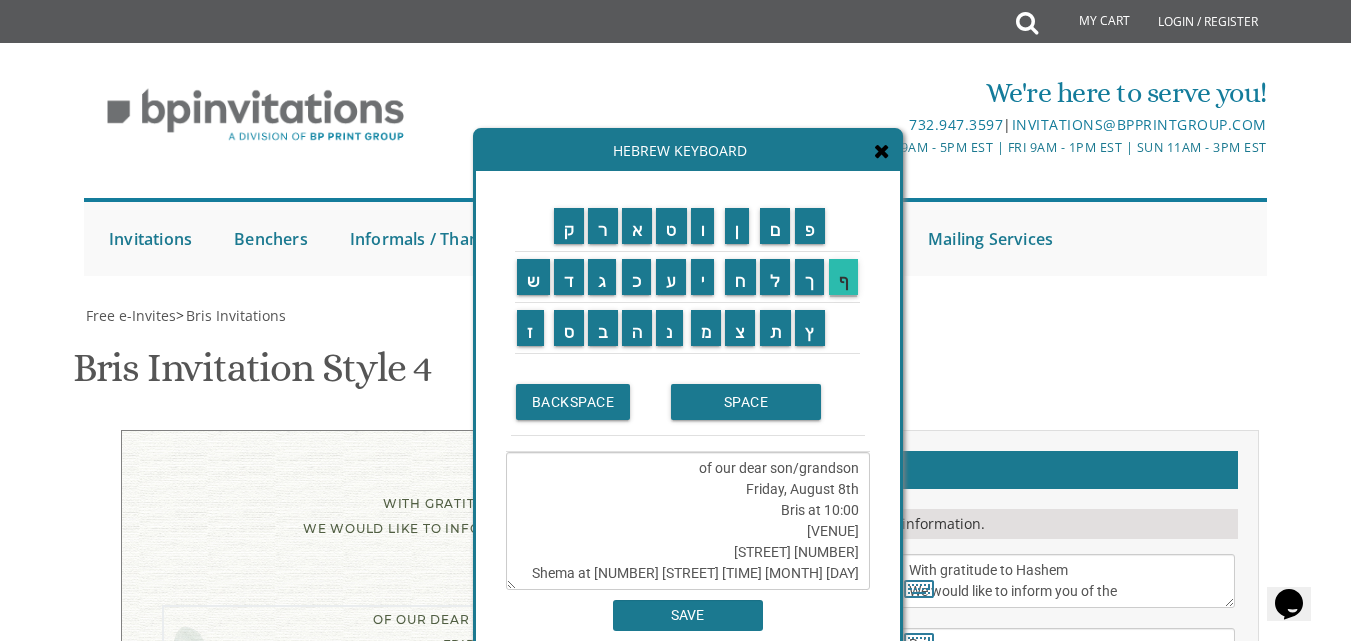type on "of our dear son/grandson
Friday, August 8th
Bris at 10:00
Westgate Simcha Hall
100 Ropschitz Ct
Shema at 16 Payne Ave at 5:00 pm August 7th" 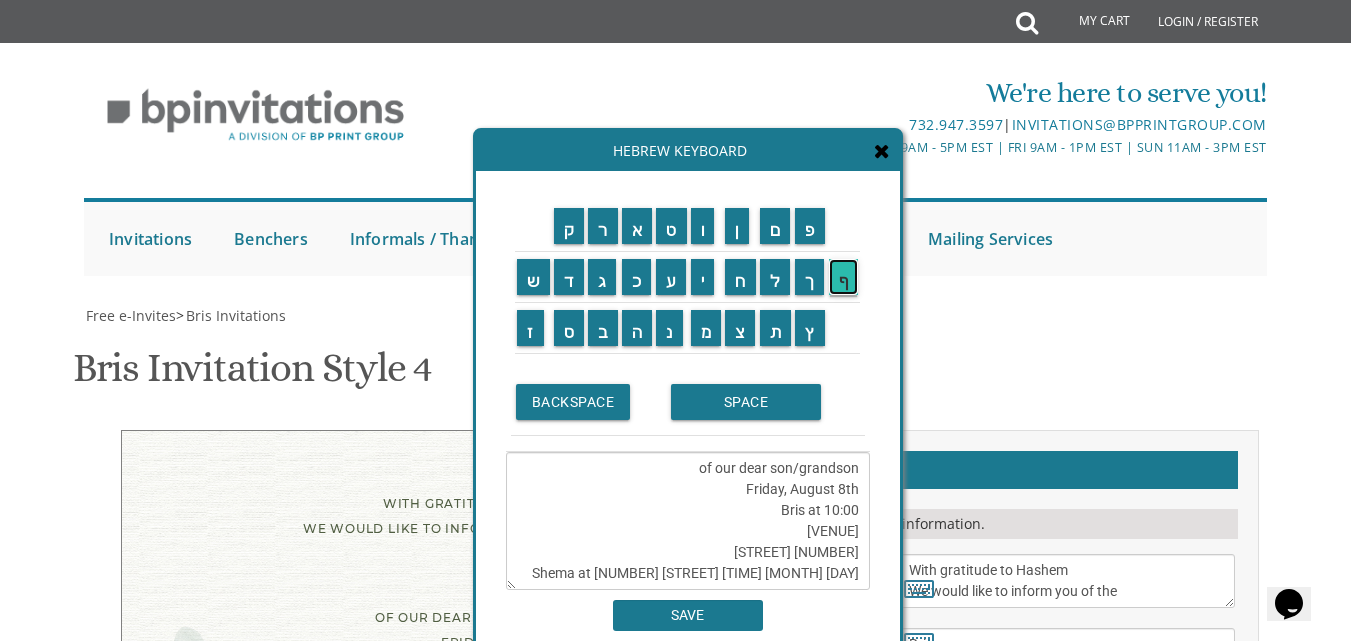 click on "ף" at bounding box center [844, 277] 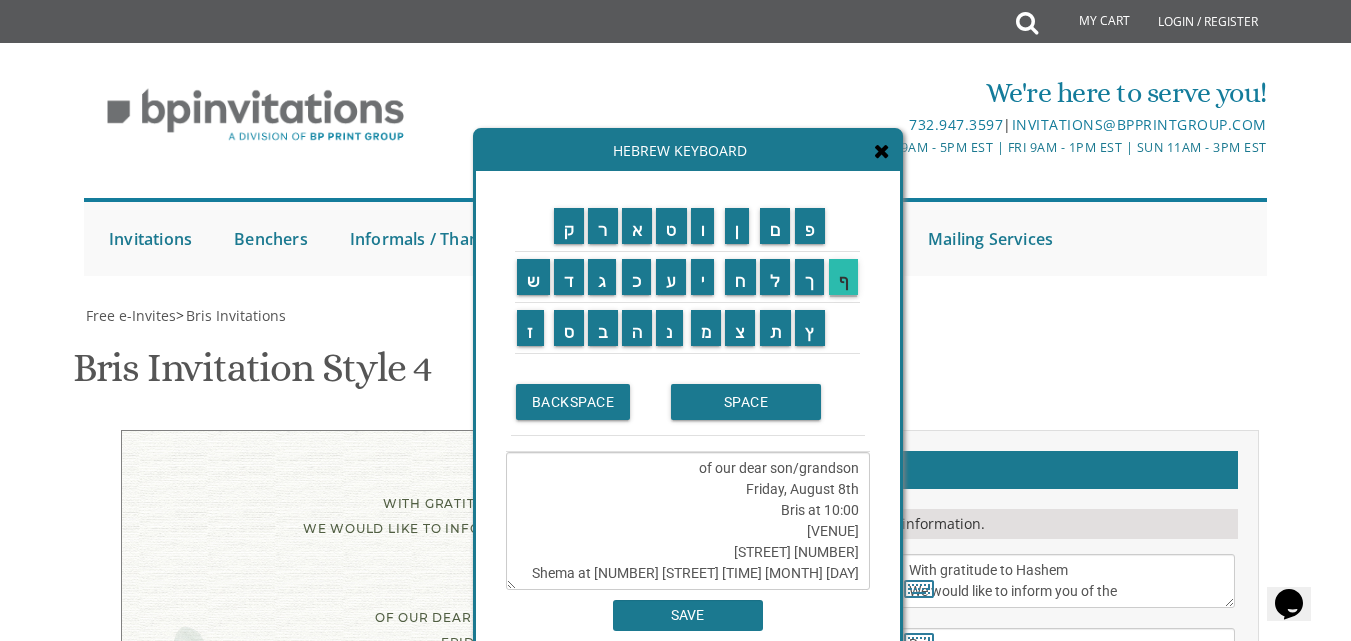 type on "of our dear son/grandson
Friday, August 8th
Bris at 10:00
Westgate Simcha Hall
100 Ropschitz Ct
Shema at 16 Payne Ave at 5:00 pm August 7thף" 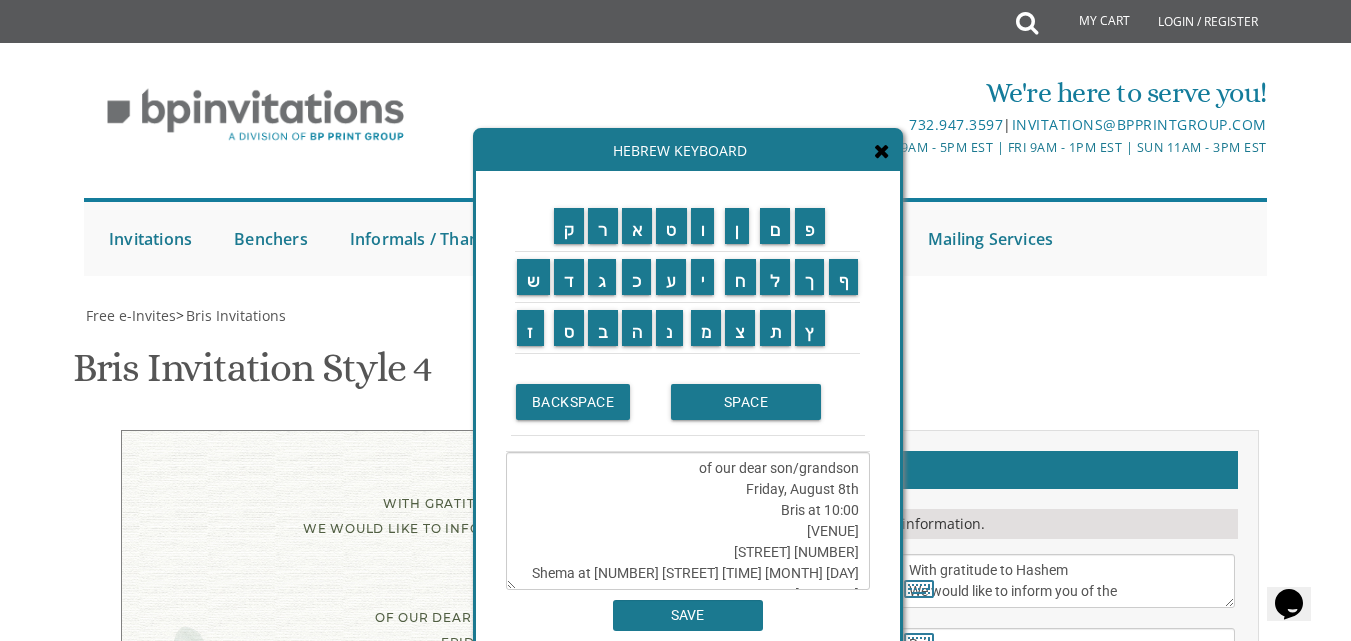 click on "ת" at bounding box center (776, 328) 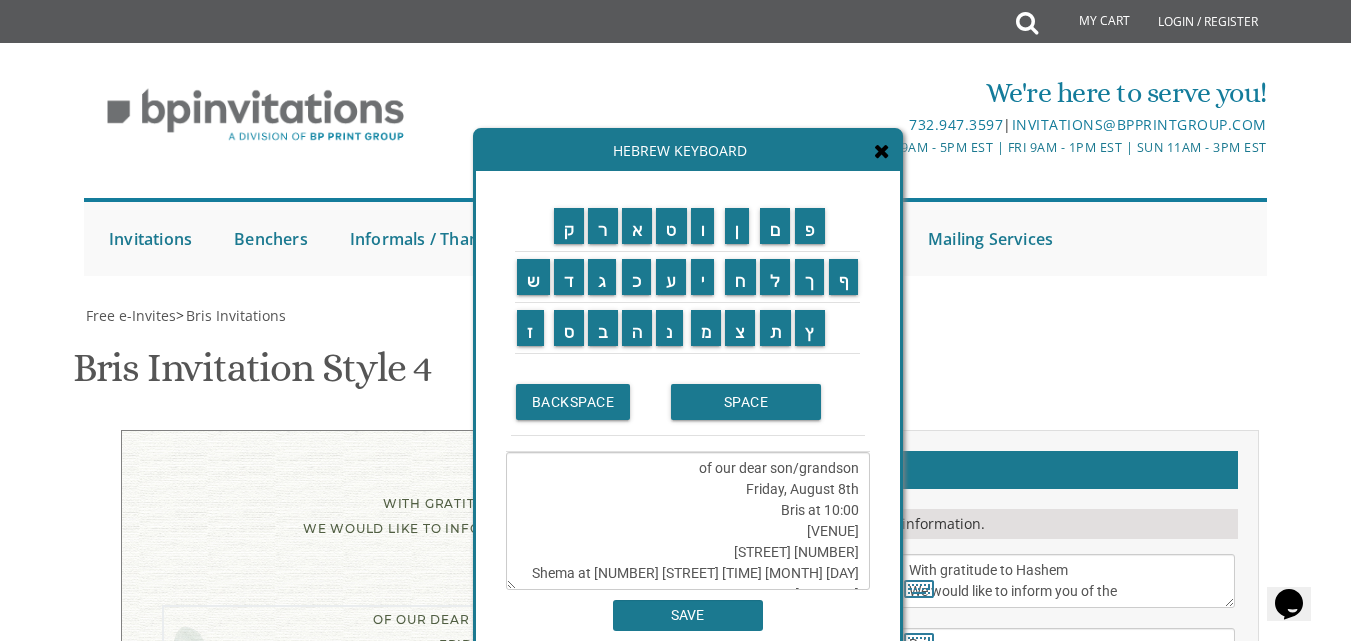 click on "of our dear son/grandson
Sunday, August 28th
Shacharis at 7:00  •  Bris at 7:45
Khal Zichron Yaakov
[NUMBER] [STREET]
[CITY], [STATE] [POSTAL_CODE]" at bounding box center (1066, 750) 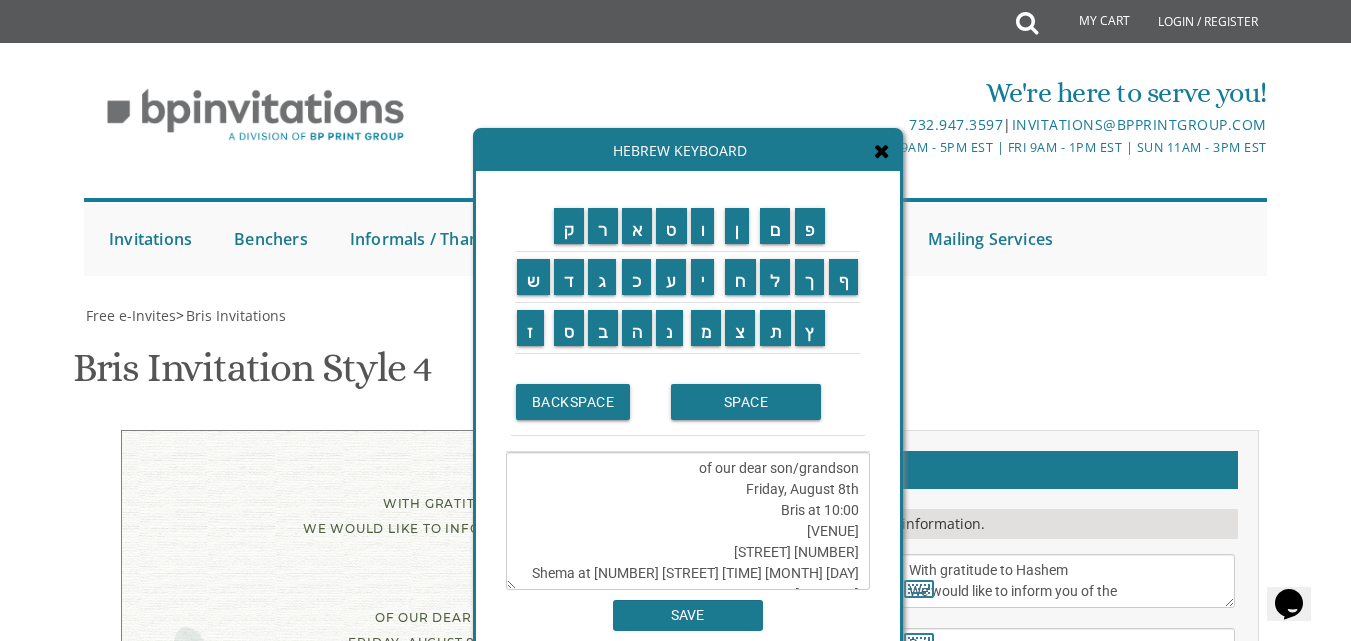 click at bounding box center [844, 328] 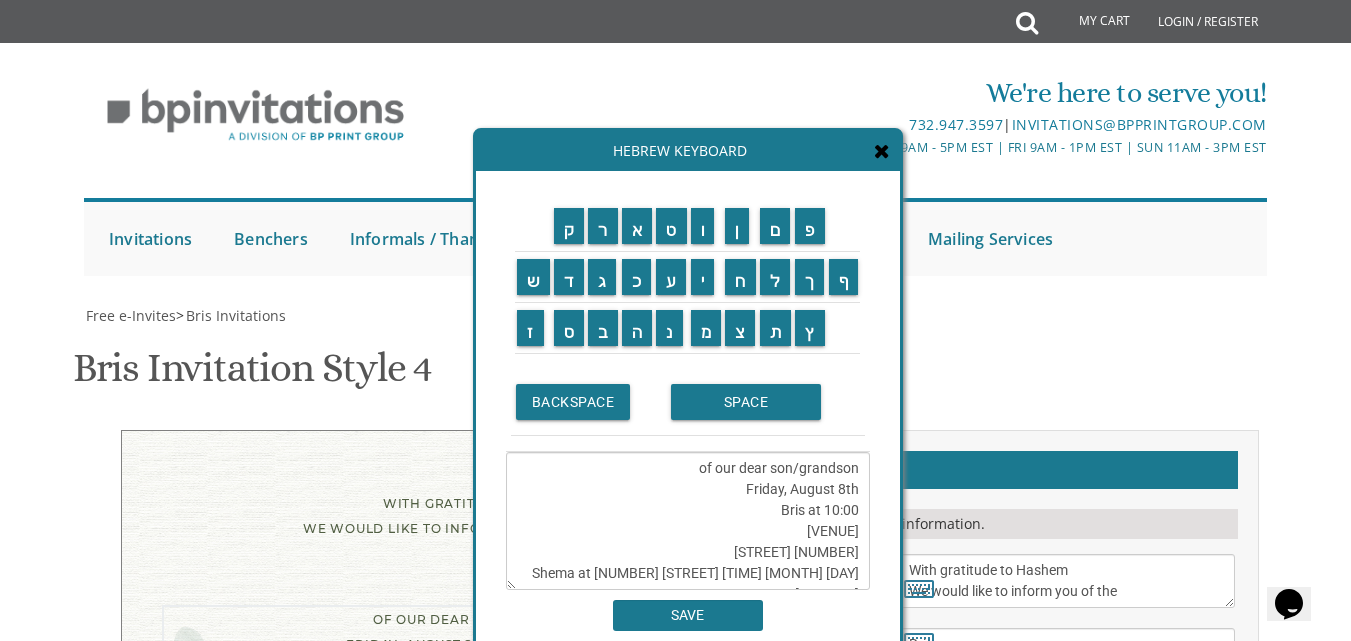 click on "of our dear son/grandson
Sunday, August 28th
Shacharis at 7:00  •  Bris at 7:45
Khal Zichron Yaakov
[NUMBER] [STREET]
[CITY], [STATE] [POSTAL_CODE]" at bounding box center (1066, 750) 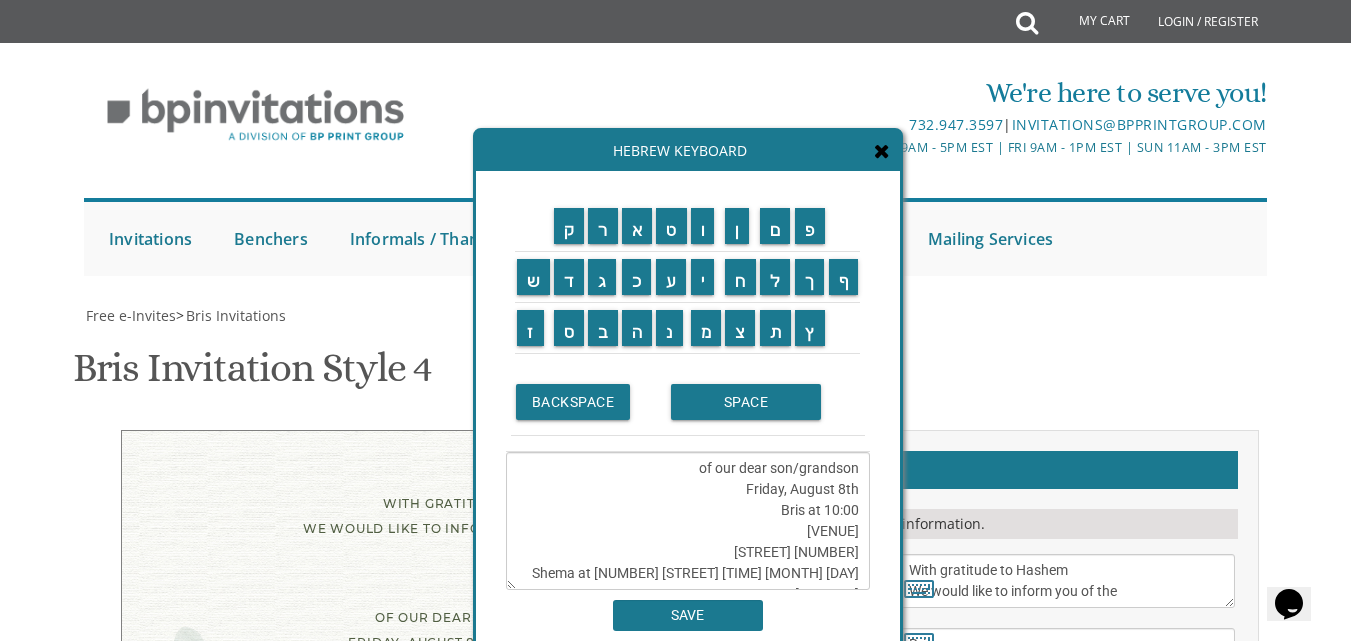 click on "of our dear son/grandson
Friday, August 8th
Bris at 10:00
Westgate Simcha Hall
100 Ropschitz Ct
Shema at 16 Payne Ave at 5:00 pm August 7thף" at bounding box center [688, 521] 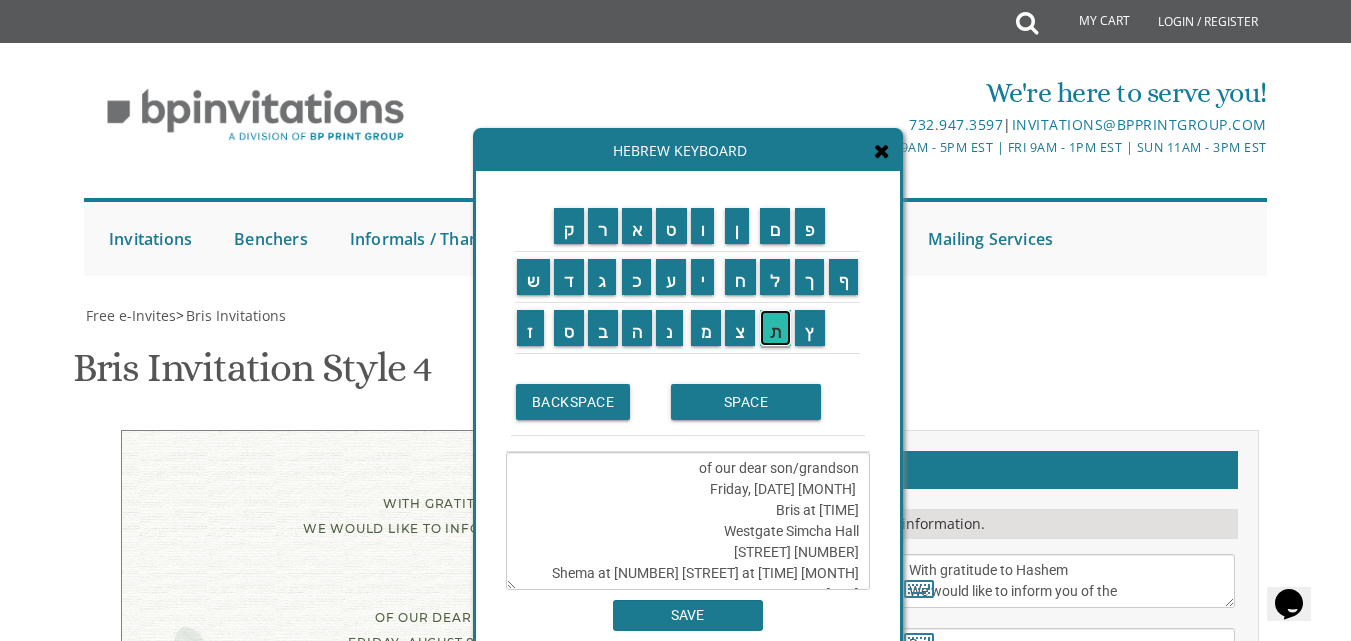 click on "ת" at bounding box center [776, 328] 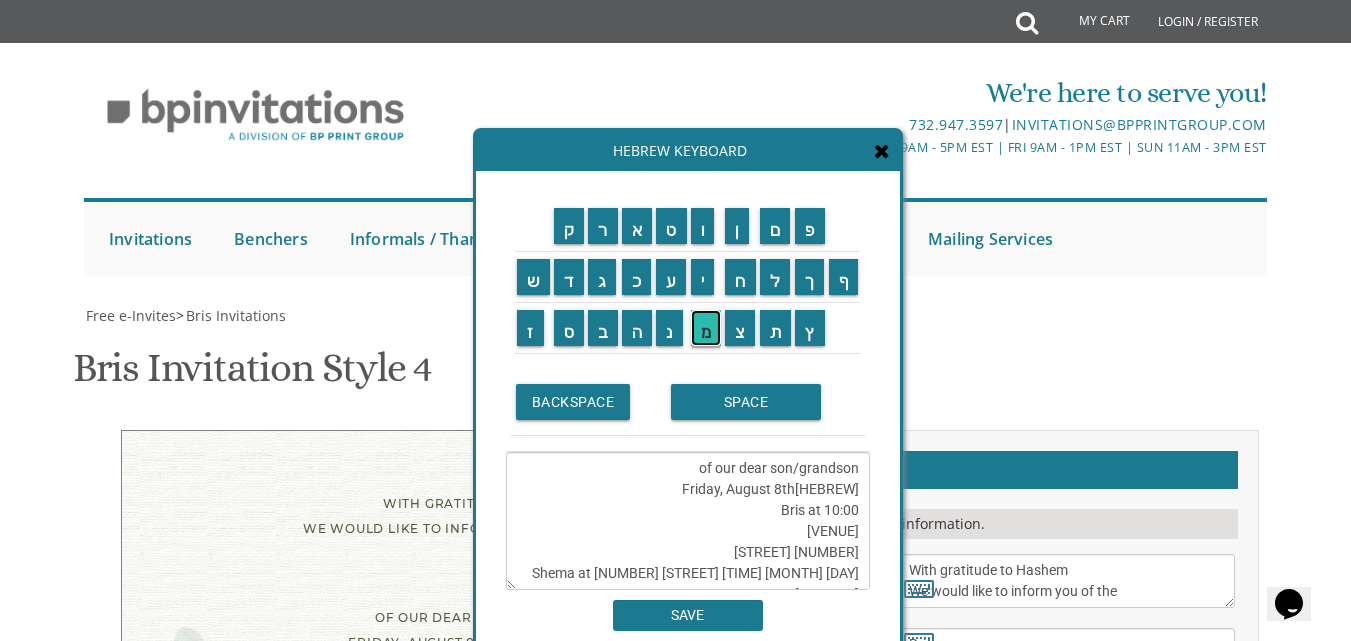 click on "מ" at bounding box center (706, 328) 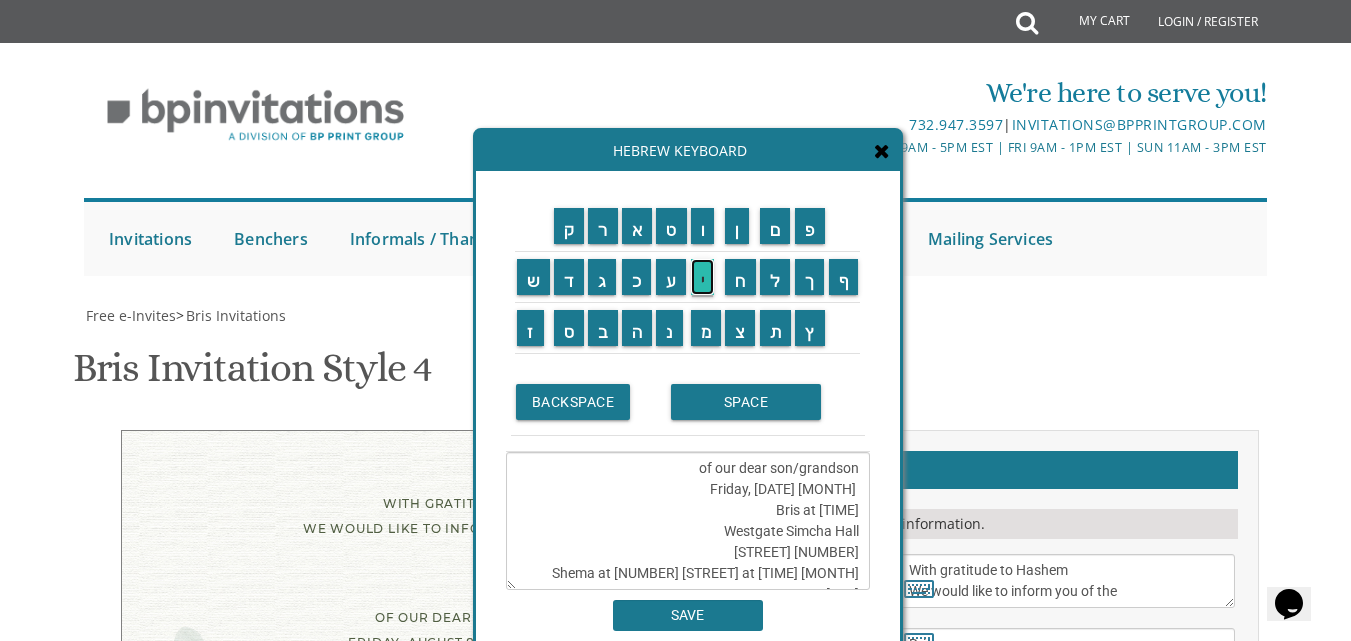 click on "י" at bounding box center [703, 277] 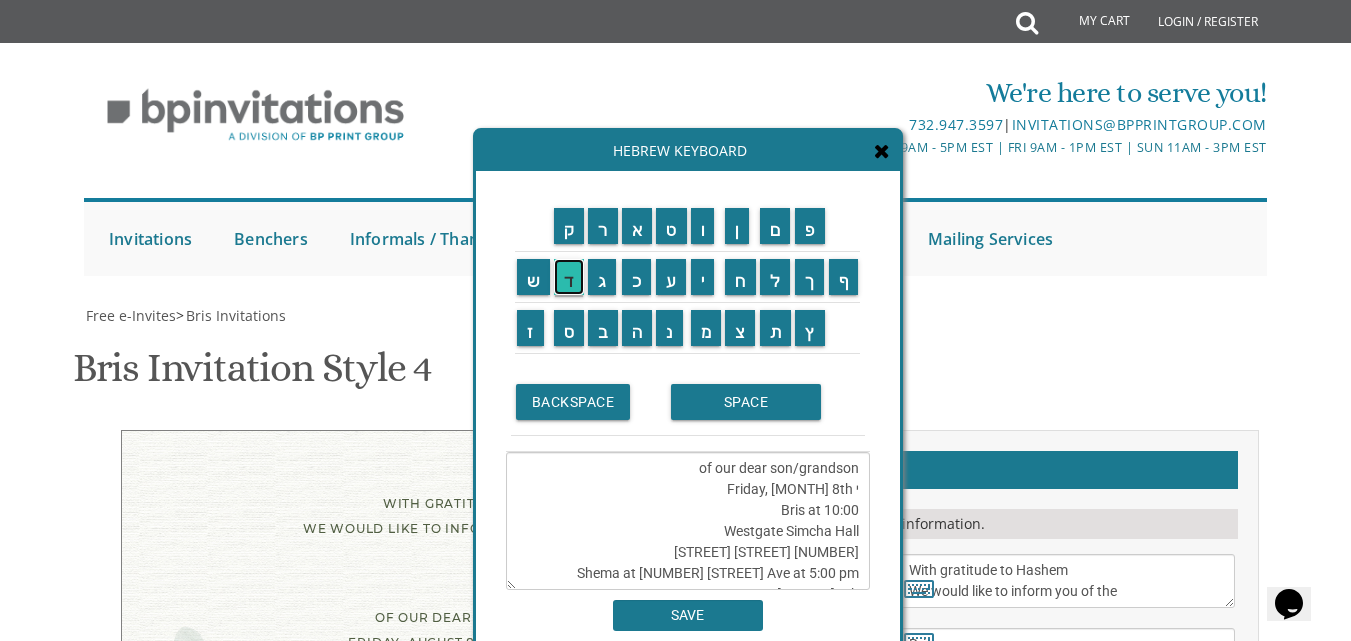click on "ד" at bounding box center [569, 277] 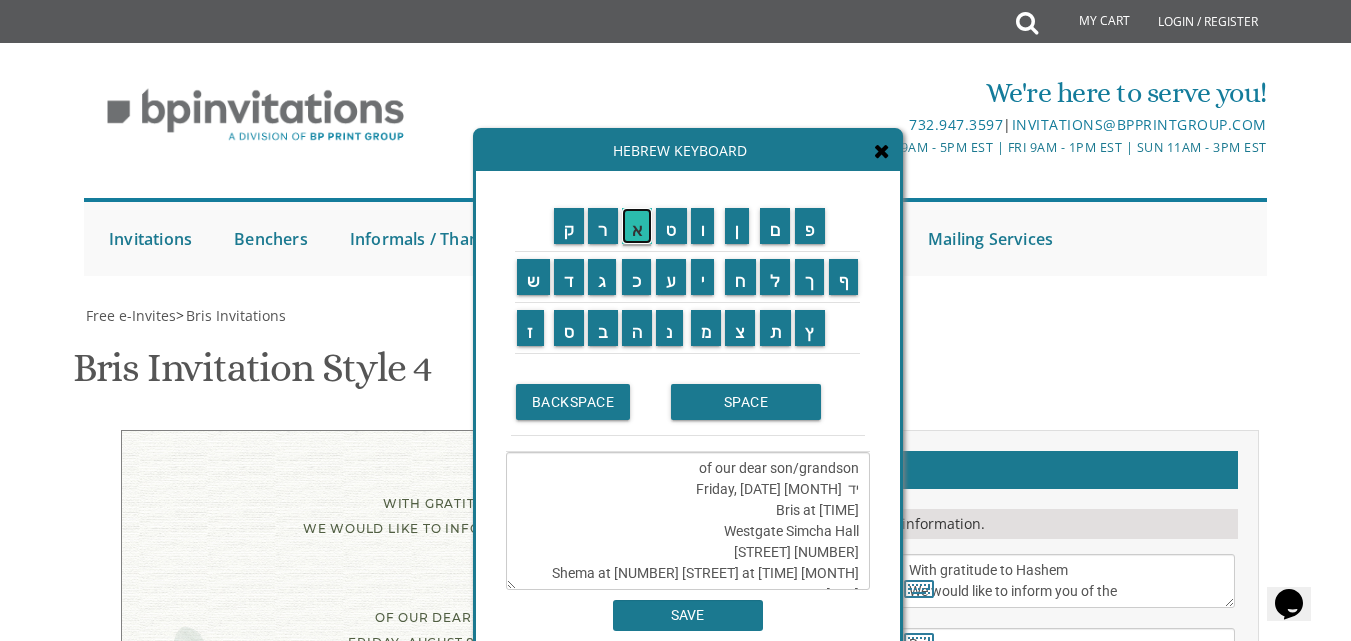click on "א" at bounding box center (637, 226) 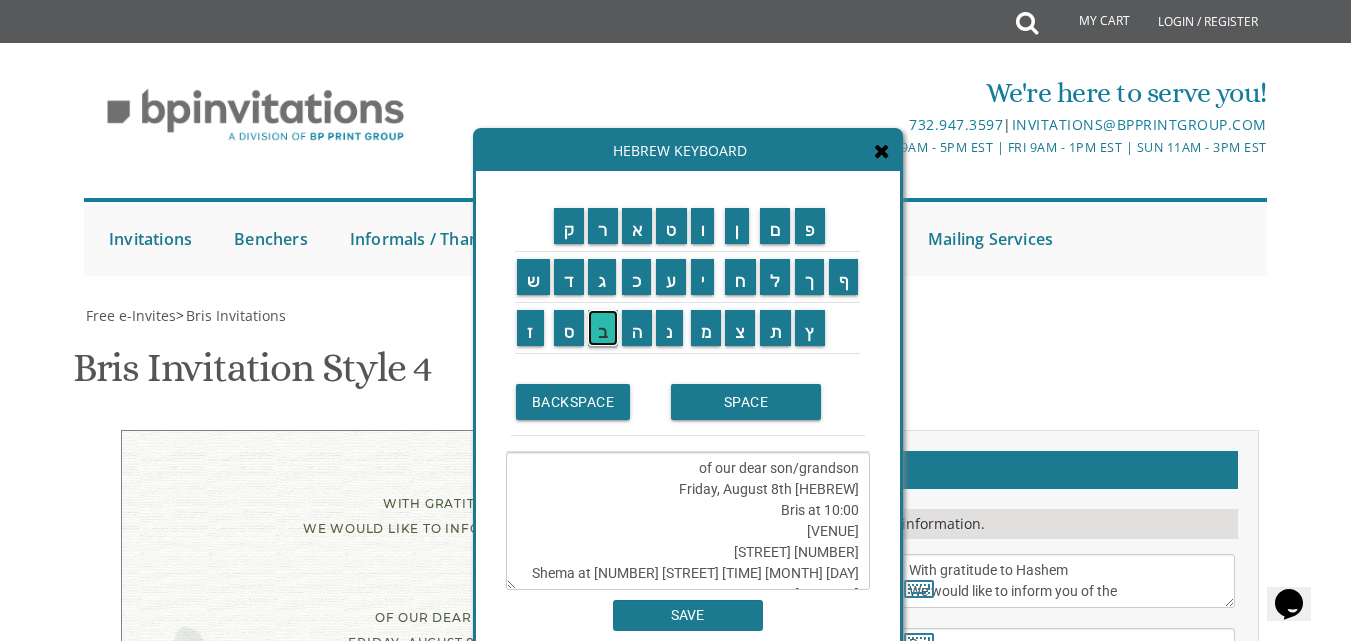 click on "ב" at bounding box center (603, 328) 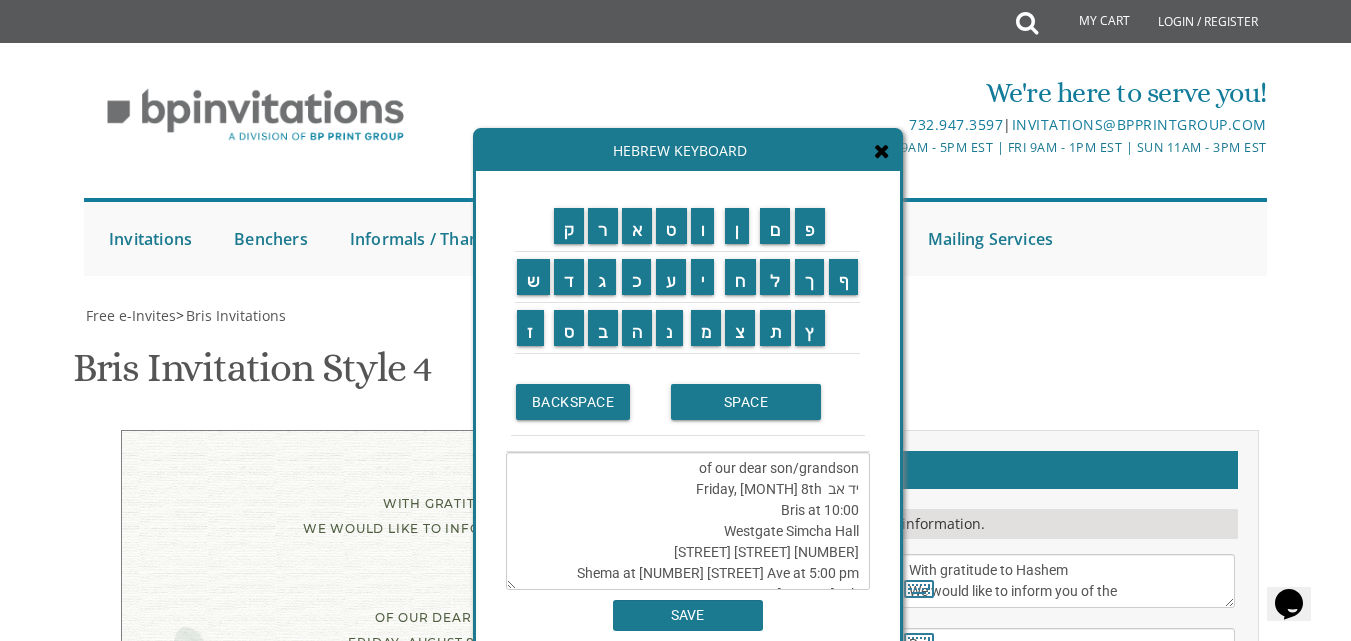 type on "of our dear son/grandson
יד אב  Friday, August 8th
Bris at 10:00
Westgate Simcha Hall
100 Ropschitz Ct
Shema at 16 Payne Ave at 5:00 pm August 7thף" 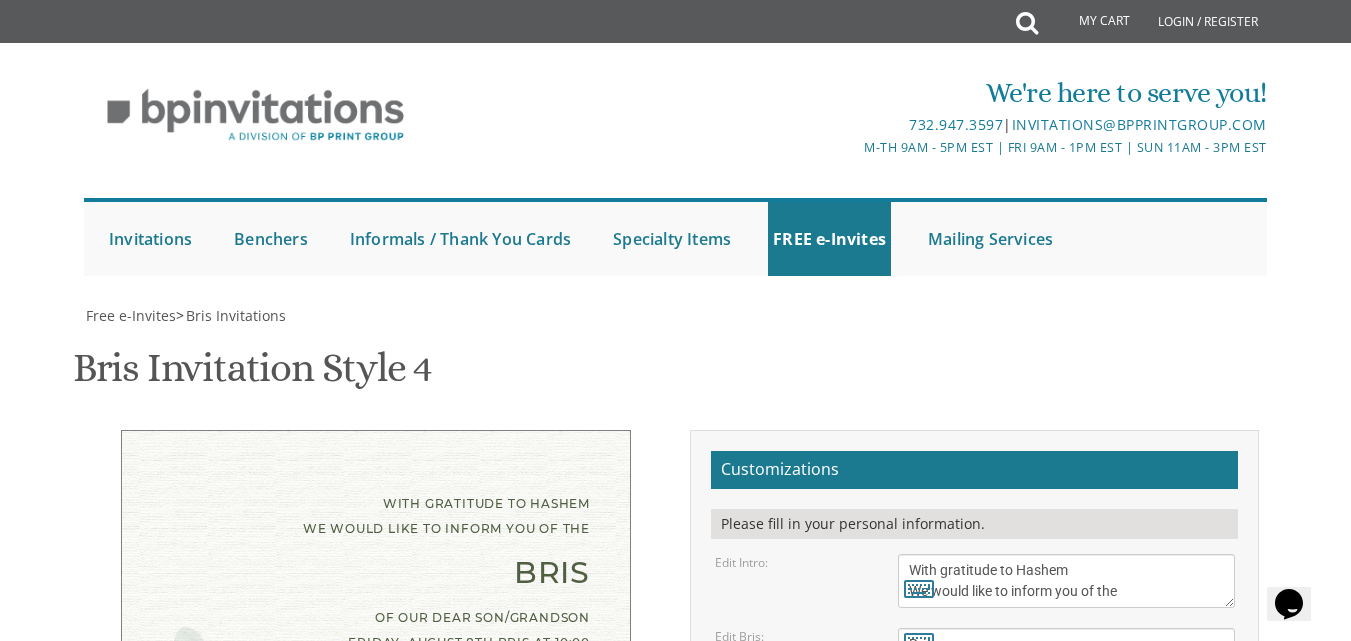 click on "of our dear son/grandson
Sunday, August 28th
Shacharis at 7:00  •  Bris at 7:45
Khal Zichron Yaakov
[NUMBER] [STREET]
[CITY], [STATE] [POSTAL_CODE]" at bounding box center (1066, 750) 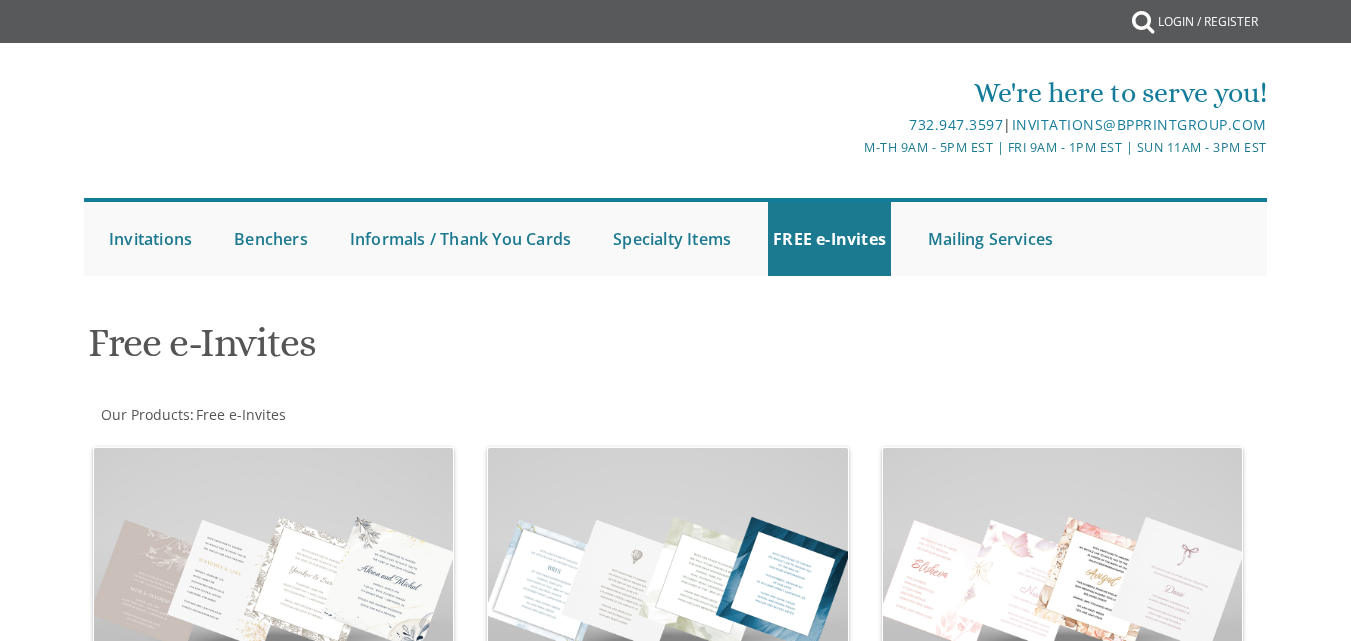 scroll, scrollTop: 0, scrollLeft: 0, axis: both 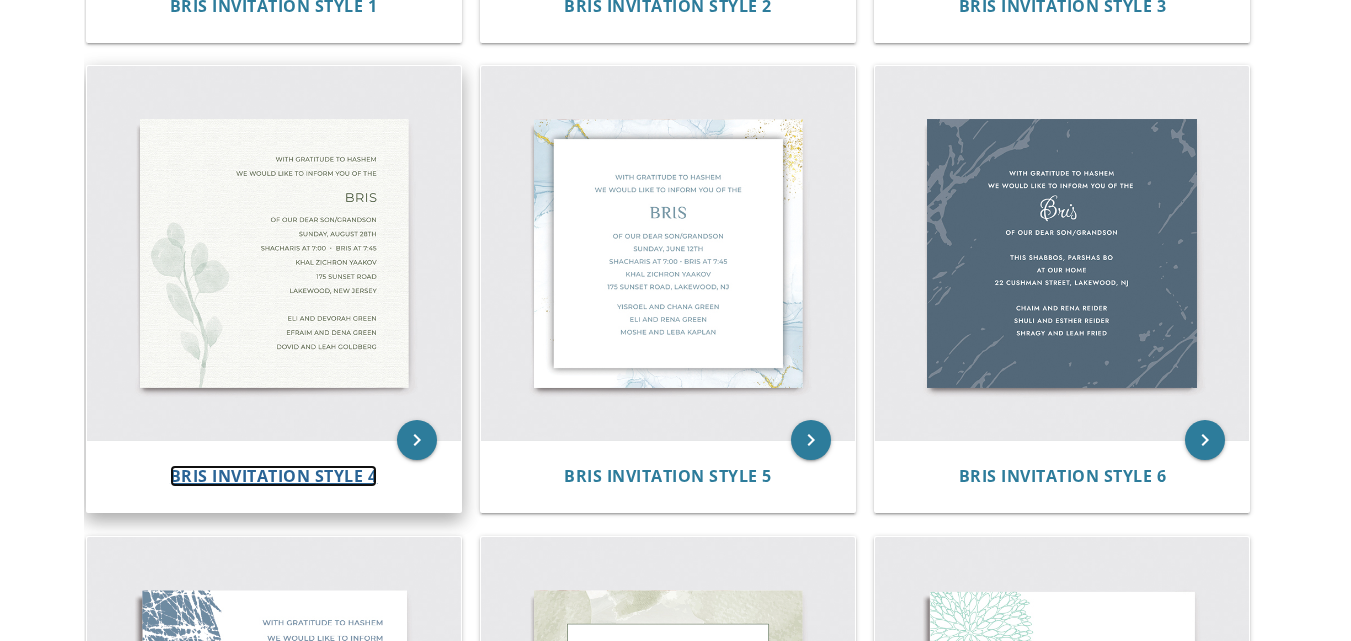 click on "Bris Invitation Style 4" at bounding box center (274, 476) 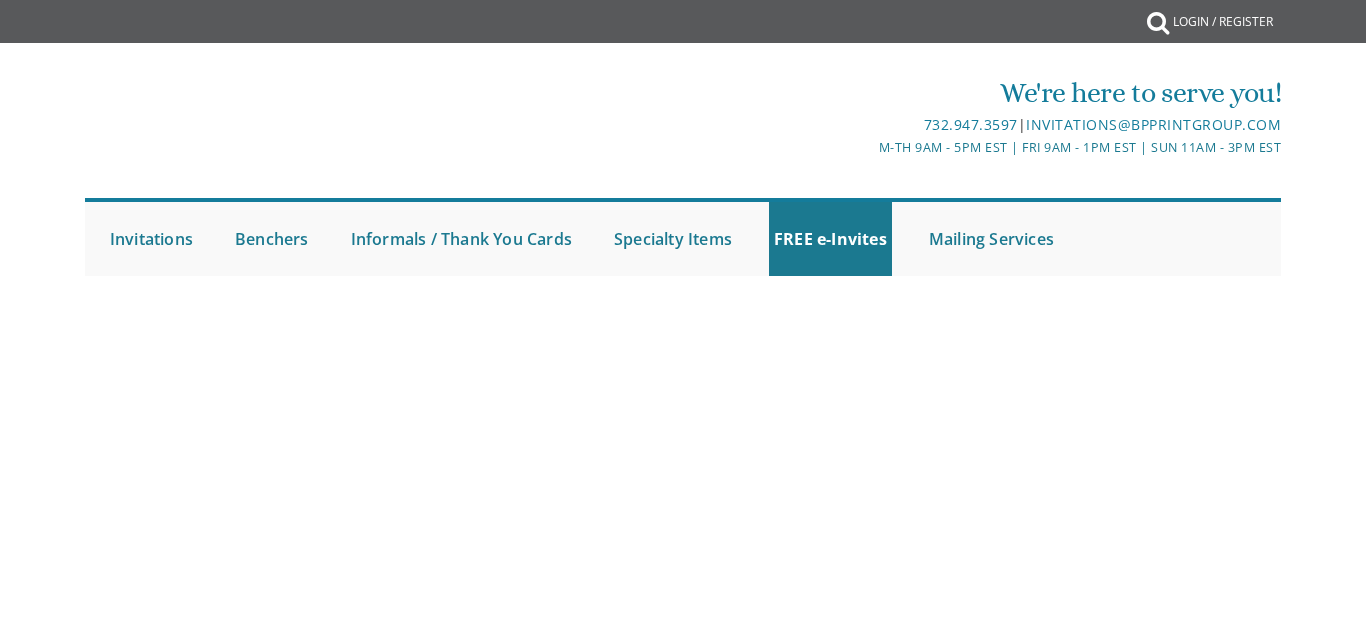 scroll, scrollTop: 0, scrollLeft: 0, axis: both 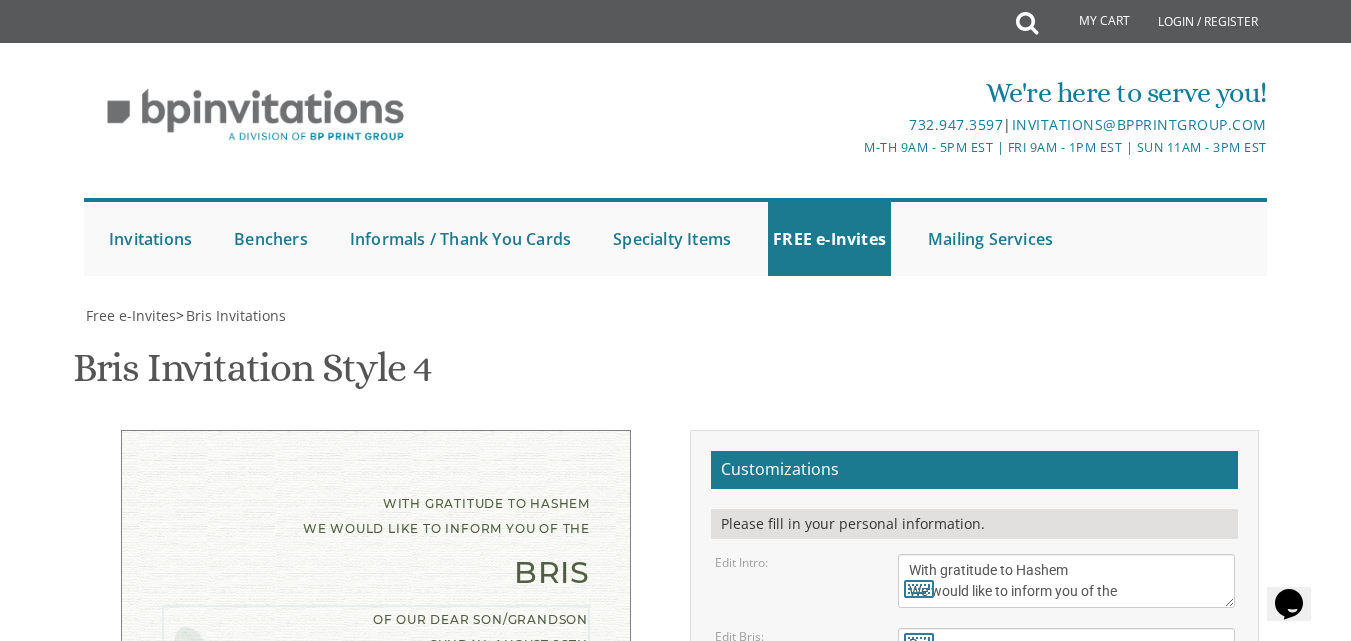 click on "of our dear son/grandson
Sunday, August 28th
Shacharis at 7:00  •  Bris at 7:45
Khal Zichron Yaakov
[NUMBER] [STREET]
[CITY], [STATE] [POSTAL_CODE]" at bounding box center (1066, 750) 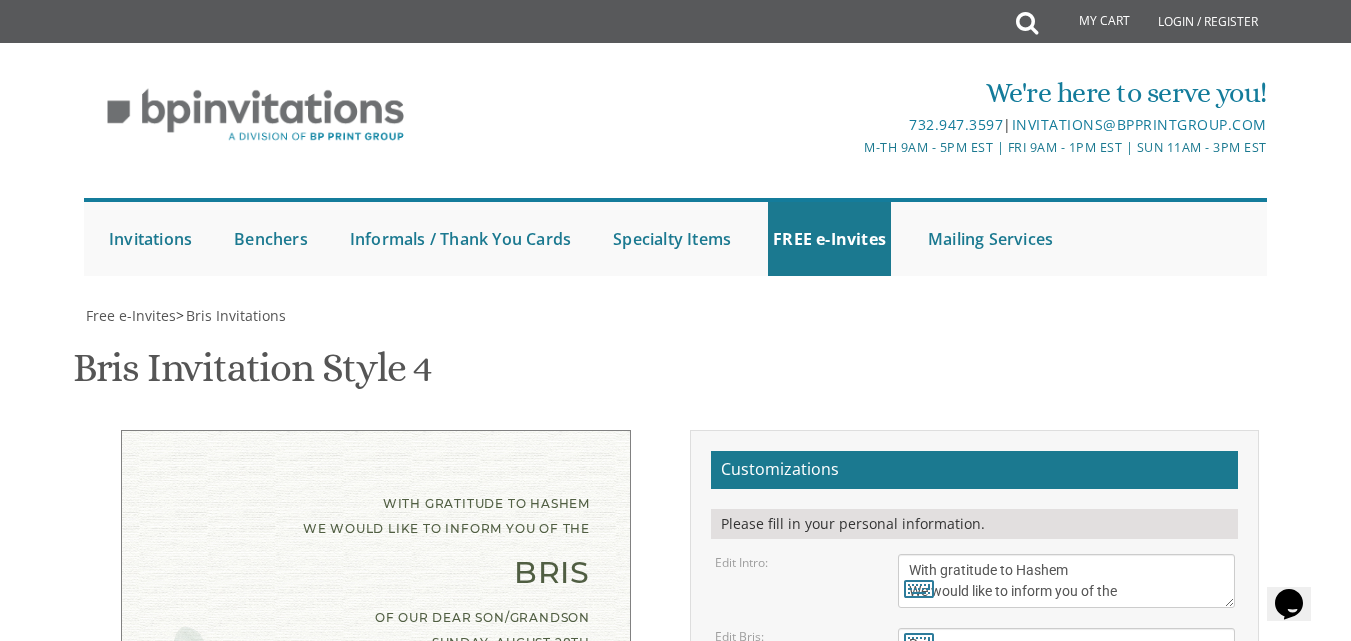 click at bounding box center [919, 799] 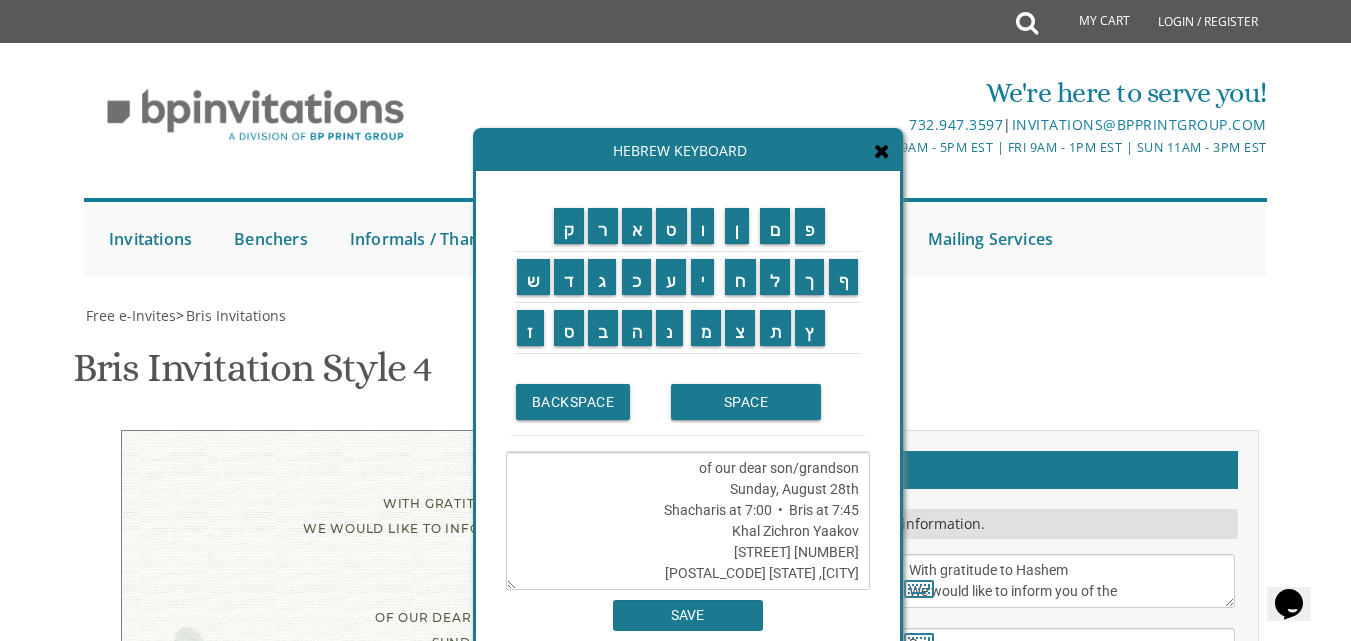 click on "of our dear son/grandson
Sunday, August 28th
Shacharis at 7:00  •  Bris at 7:45
Khal Zichron Yaakov
[NUMBER] [STREET]
[CITY], [STATE] [POSTAL_CODE]" at bounding box center [688, 521] 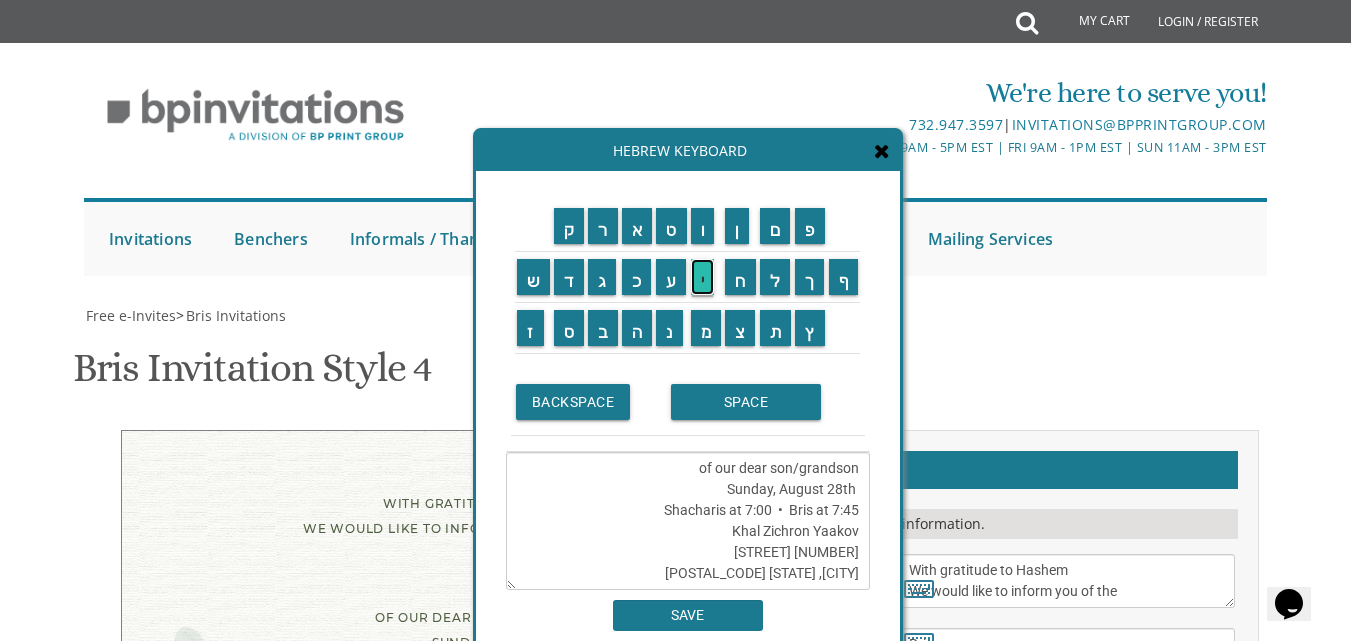 click on "י" at bounding box center (703, 277) 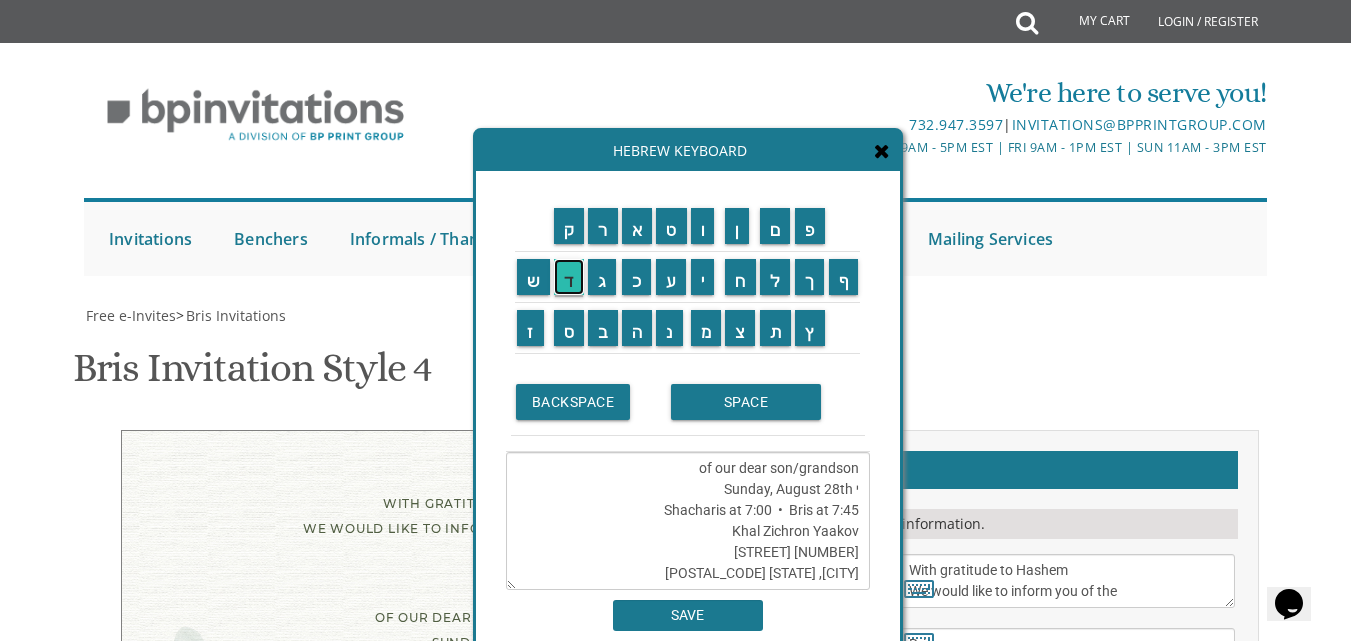 click on "ד" at bounding box center [569, 277] 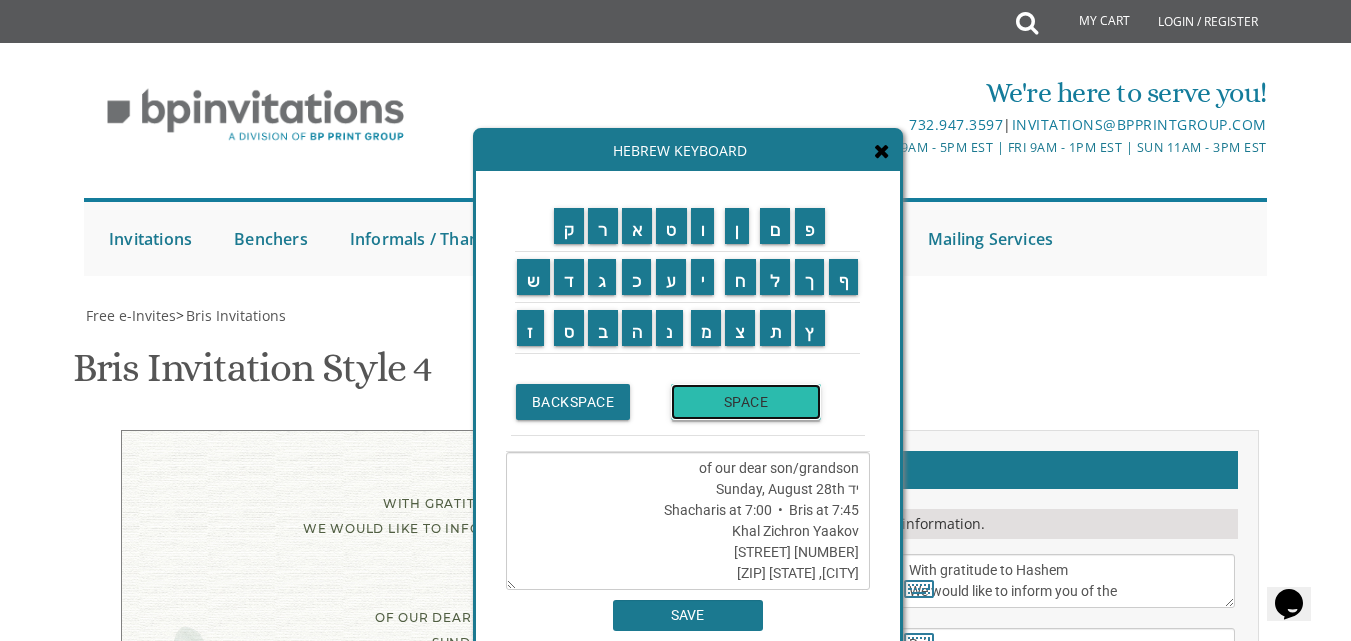click on "SPACE" at bounding box center [746, 402] 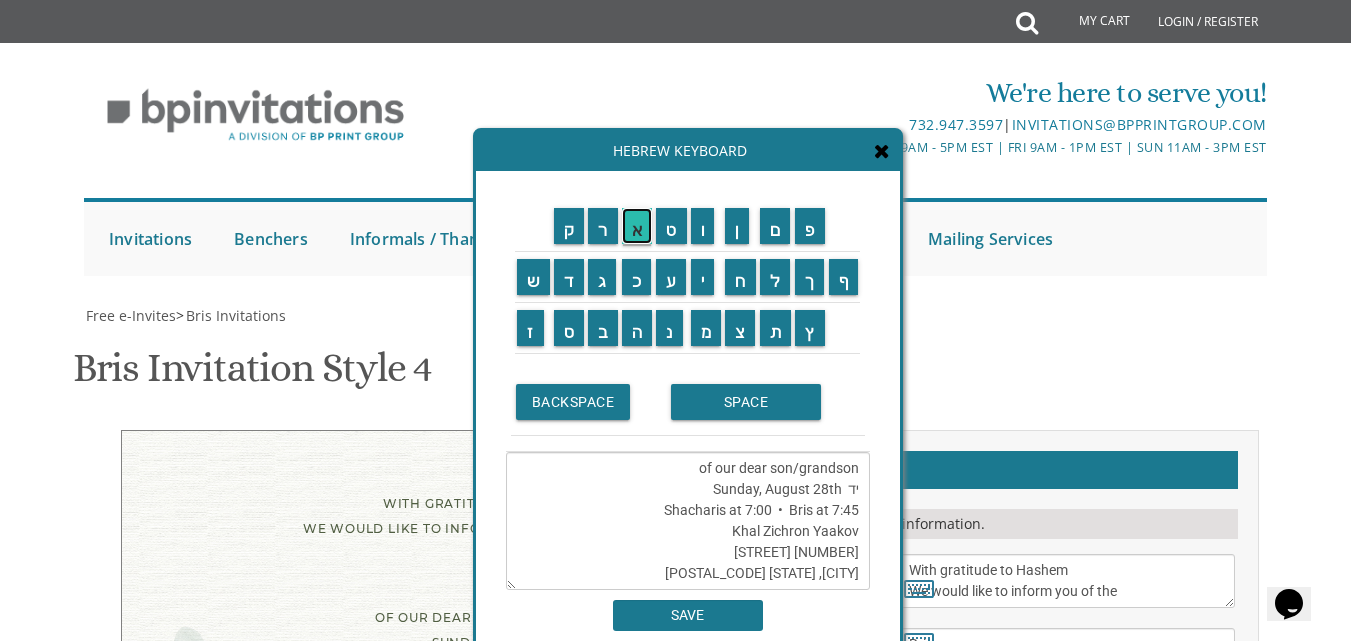 click on "א" at bounding box center (637, 226) 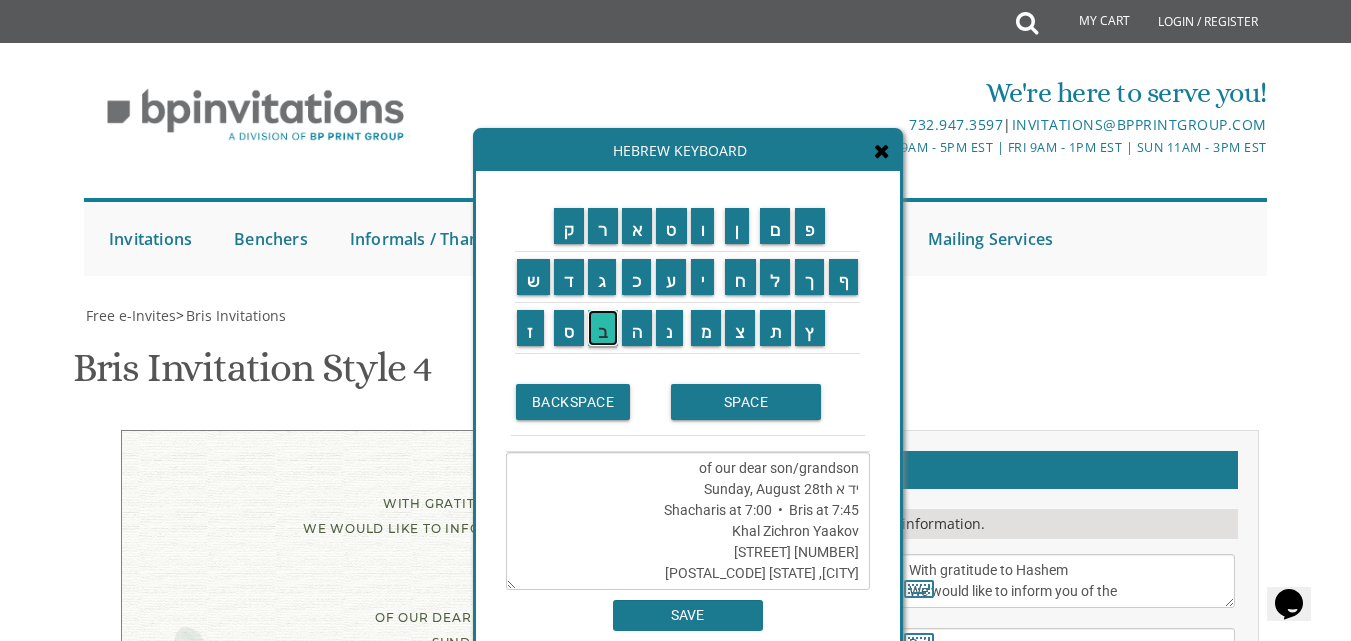 click on "ב" at bounding box center [603, 328] 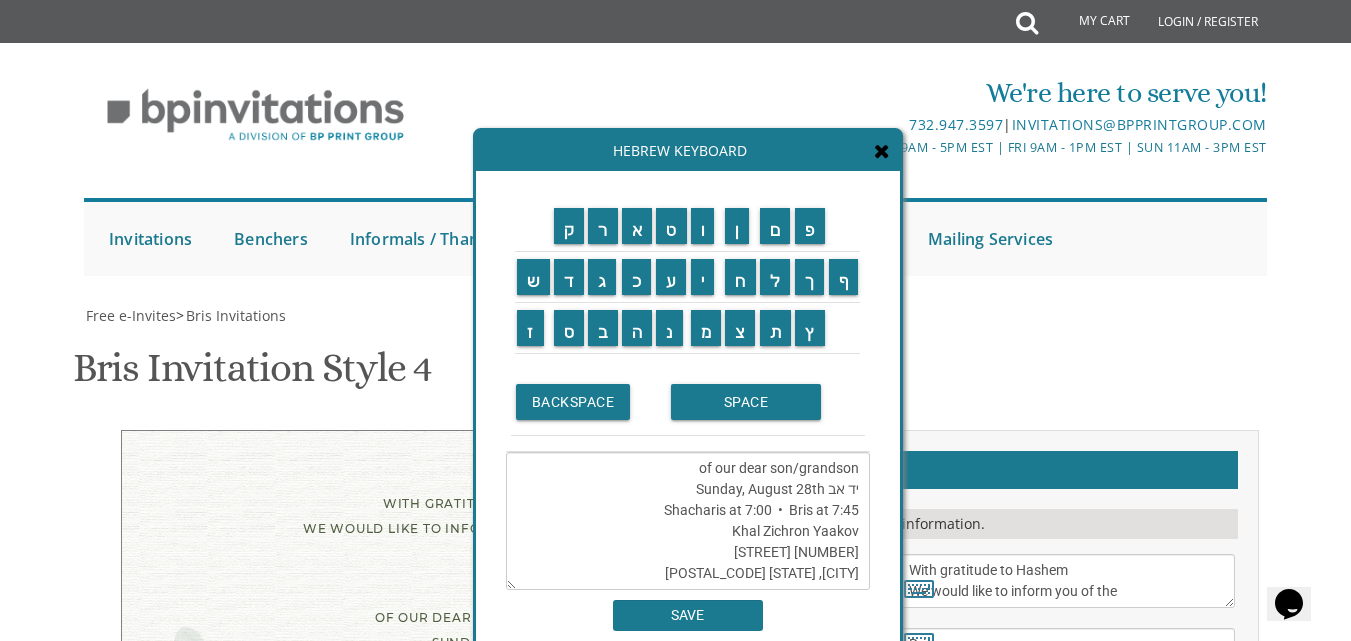 click on "of our dear son/grandson
יד אב Sunday, August 28th
Shacharis at 7:00  •  Bris at 7:45
Khal Zichron Yaakov
[NUMBER] [STREET]
[CITY], [STATE] [POSTAL_CODE]" at bounding box center (688, 521) 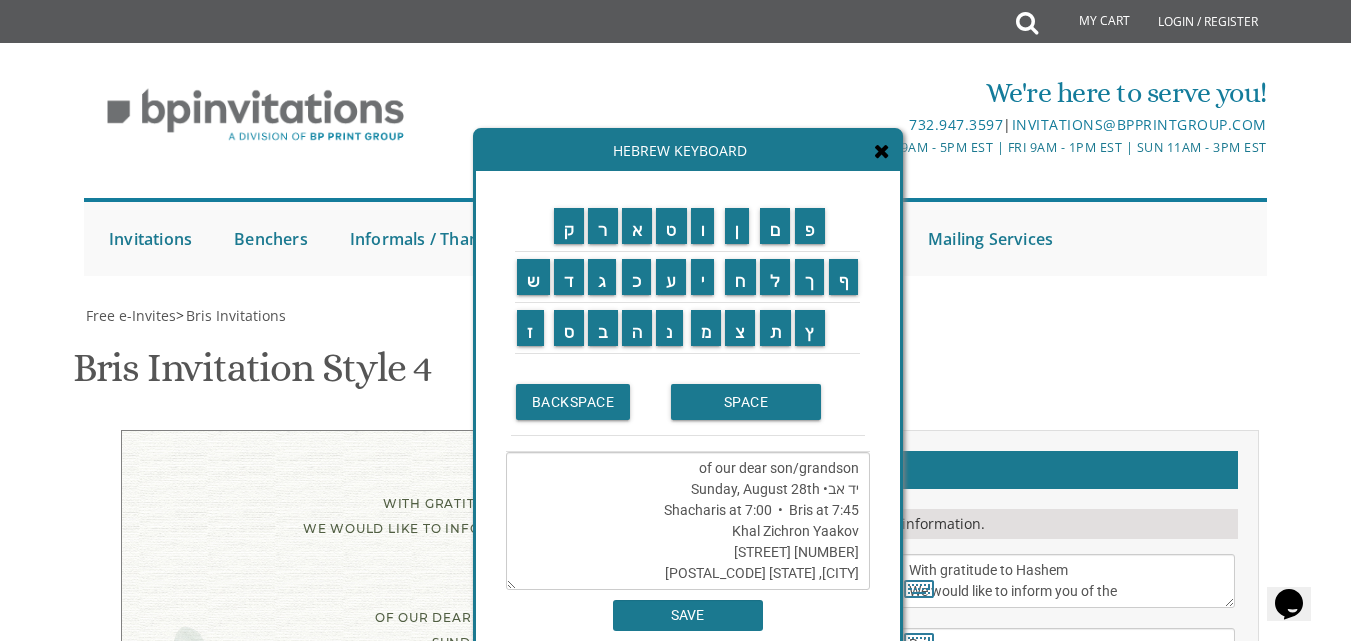 click on "of our dear son/grandson
יד אב• Sunday, August 28th
Shacharis at 7:00  •  Bris at 7:45
Khal Zichron Yaakov
[NUMBER] [STREET]
[CITY], [STATE] [POSTAL_CODE]" at bounding box center (688, 521) 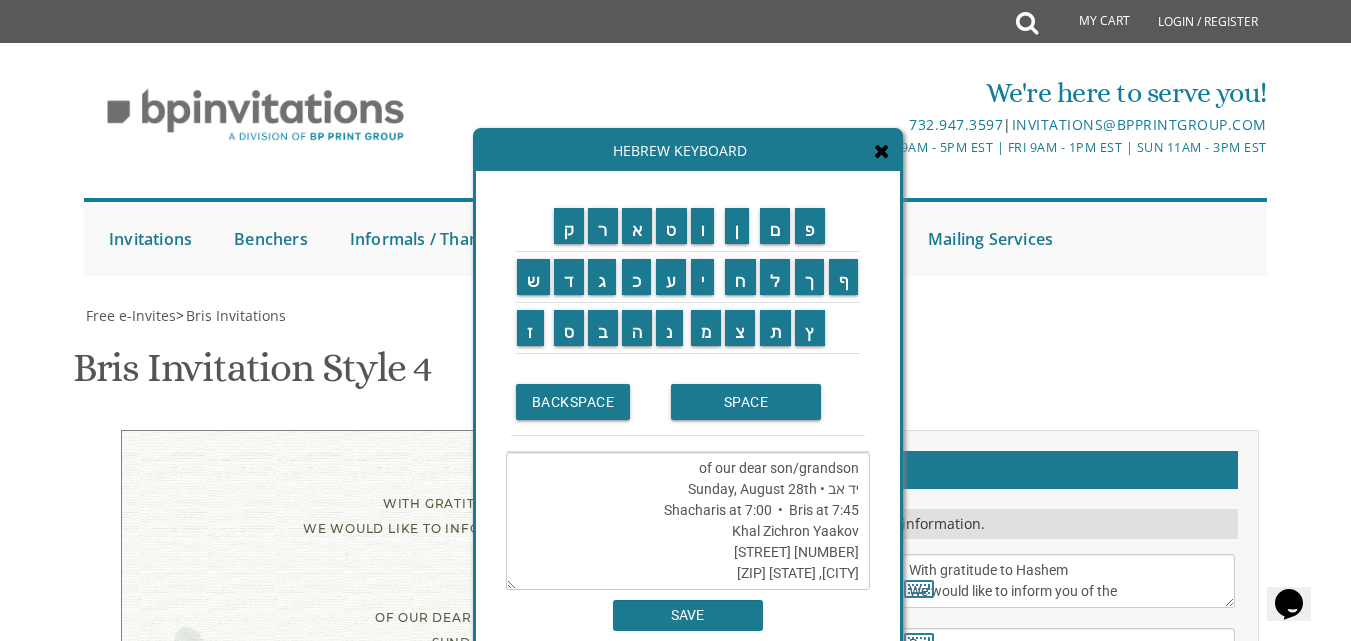 click on "of our dear son/grandson
יד אב • Sunday, August 28th
Shacharis at 7:00  •  Bris at 7:45
Khal Zichron Yaakov
[NUMBER] [STREET]
[CITY], [STATE] [ZIP]" at bounding box center [688, 521] 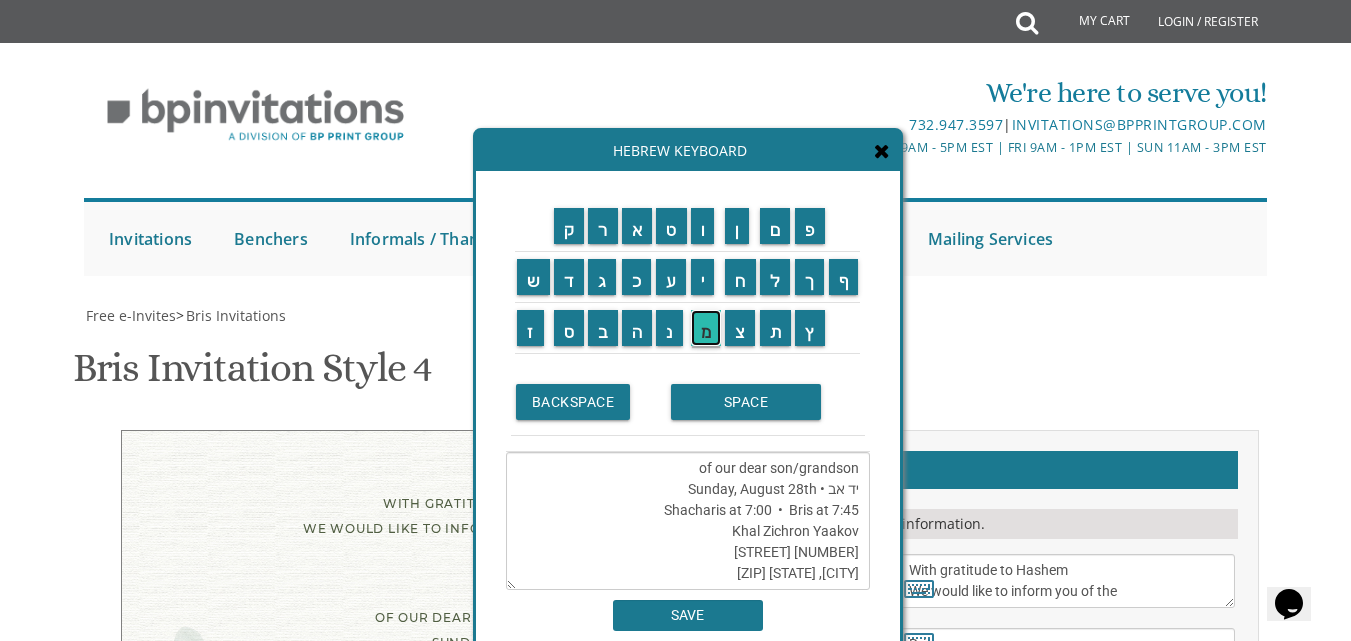 click on "מ" at bounding box center (706, 328) 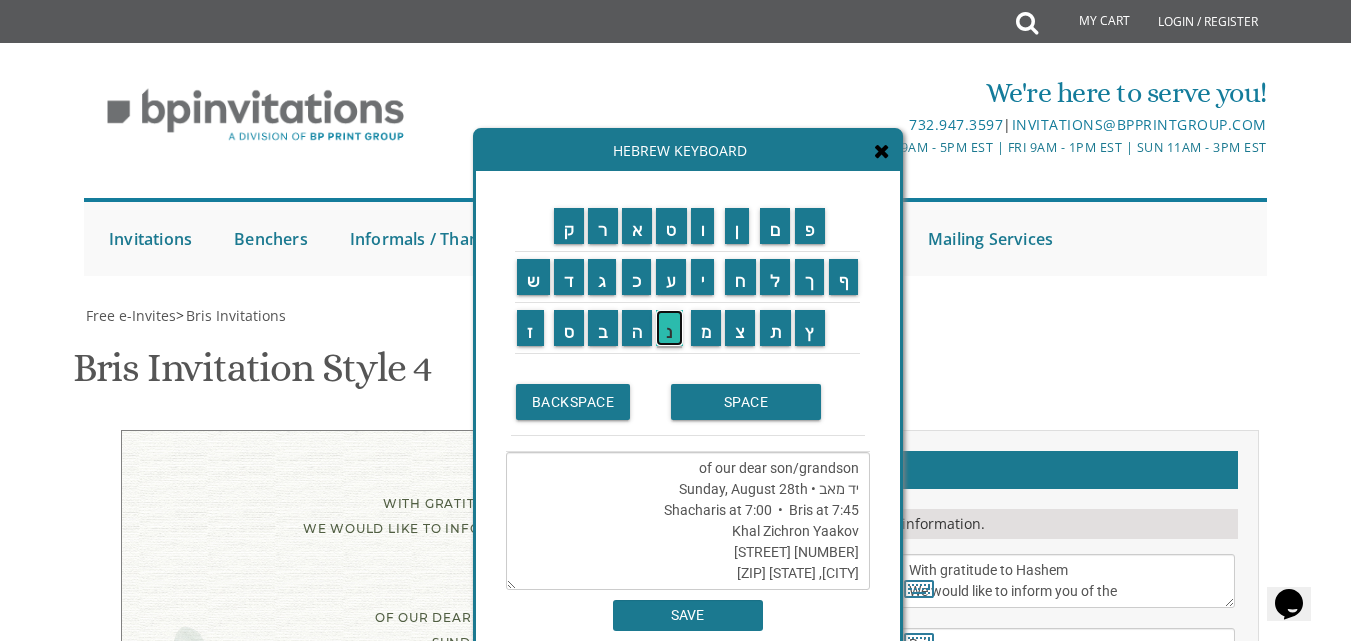 click on "נ" at bounding box center (669, 328) 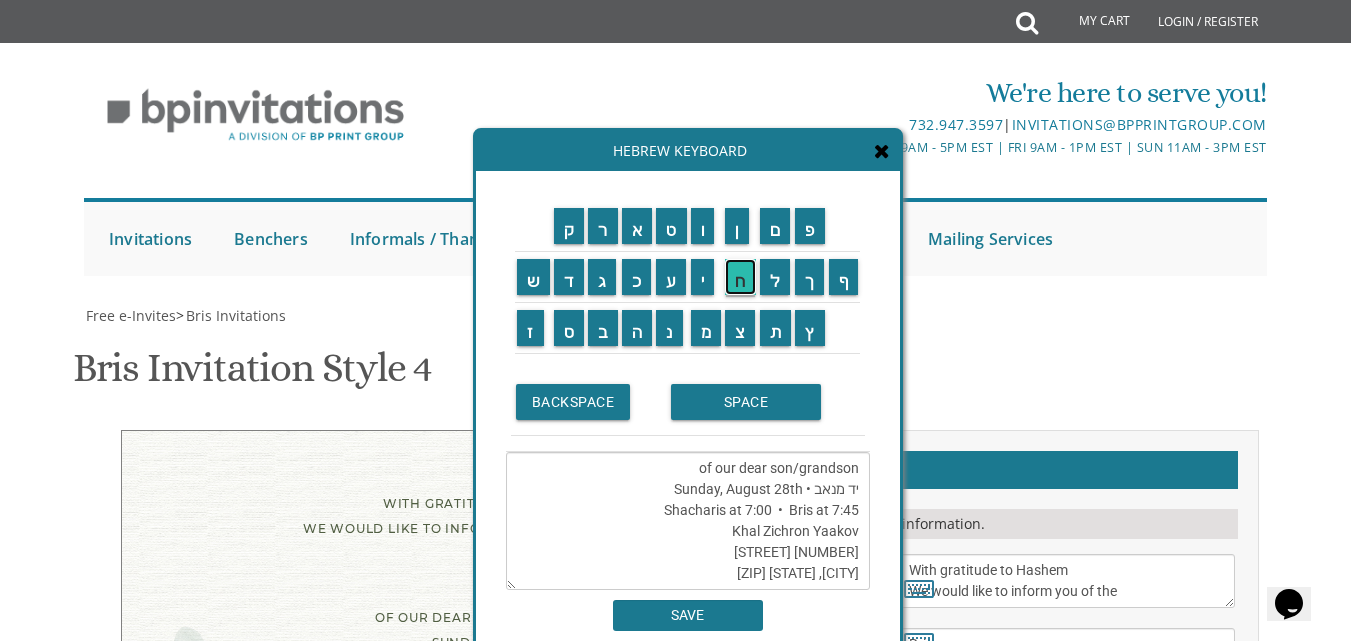 click on "ח" at bounding box center [740, 277] 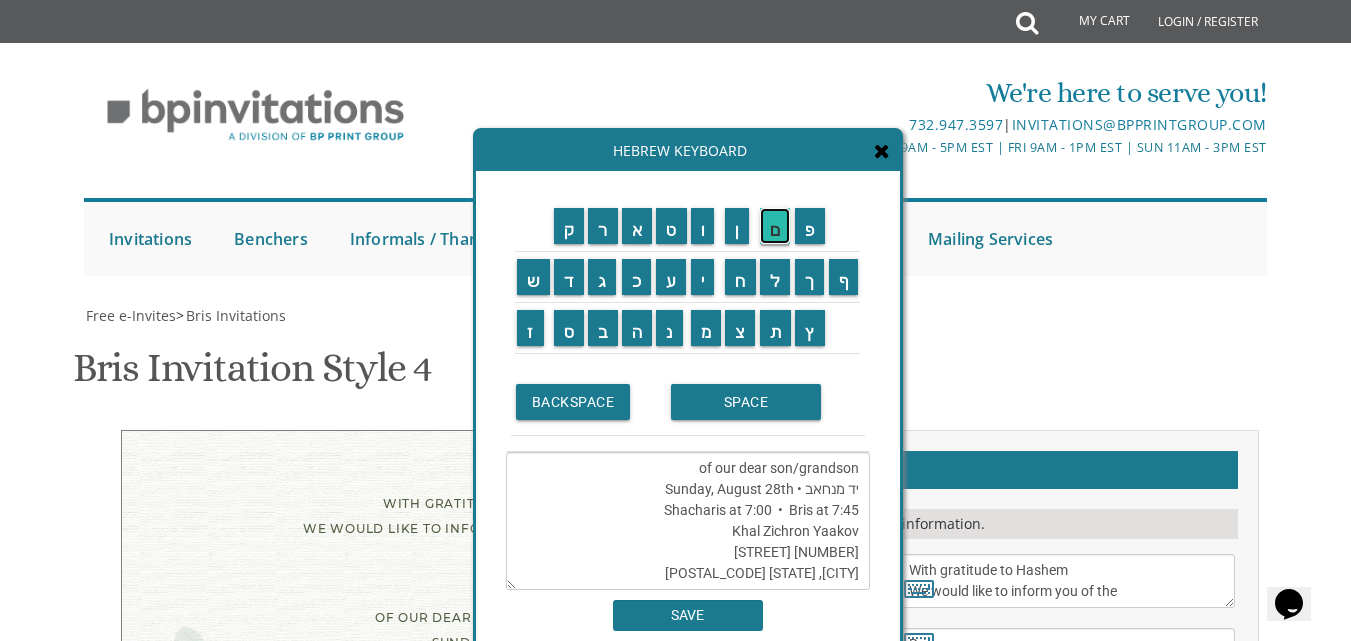 click on "ם" at bounding box center [775, 226] 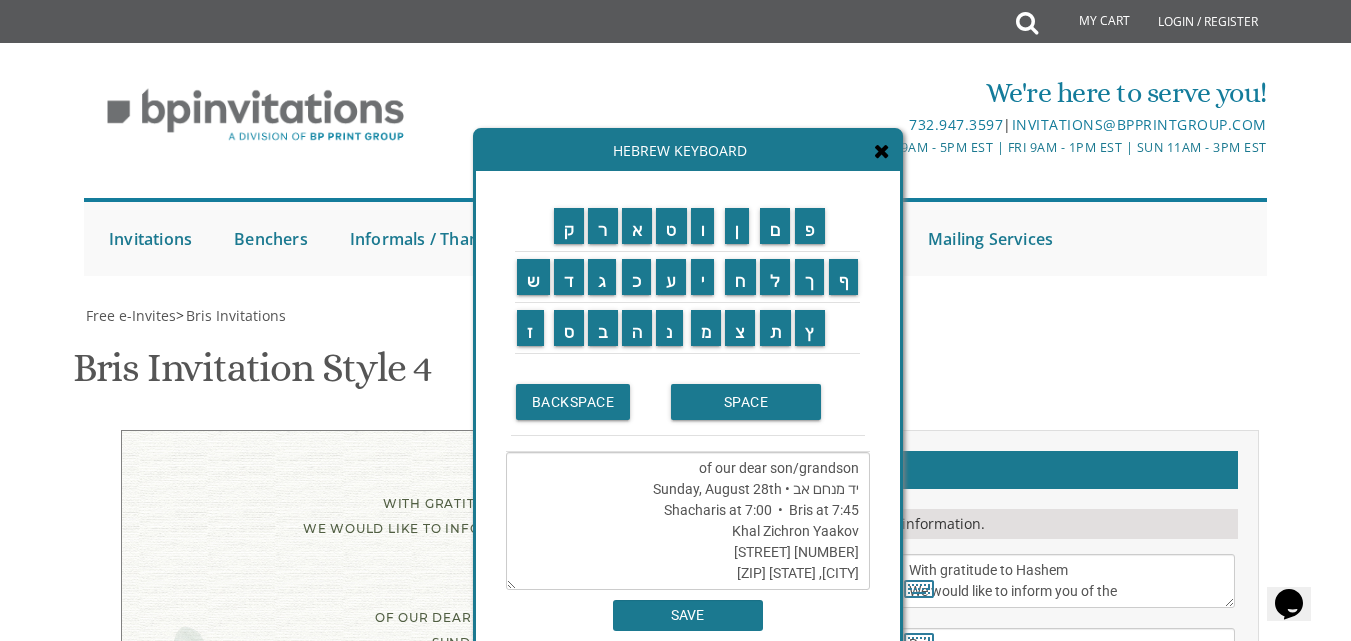 click on "of our dear son/grandson
יד מנחם אב • Sunday, August 28th
Shacharis at 7:00  •  Bris at 7:45
Khal Zichron Yaakov
[NUMBER] [STREET]
[CITY], [STATE] [ZIP]" at bounding box center (688, 521) 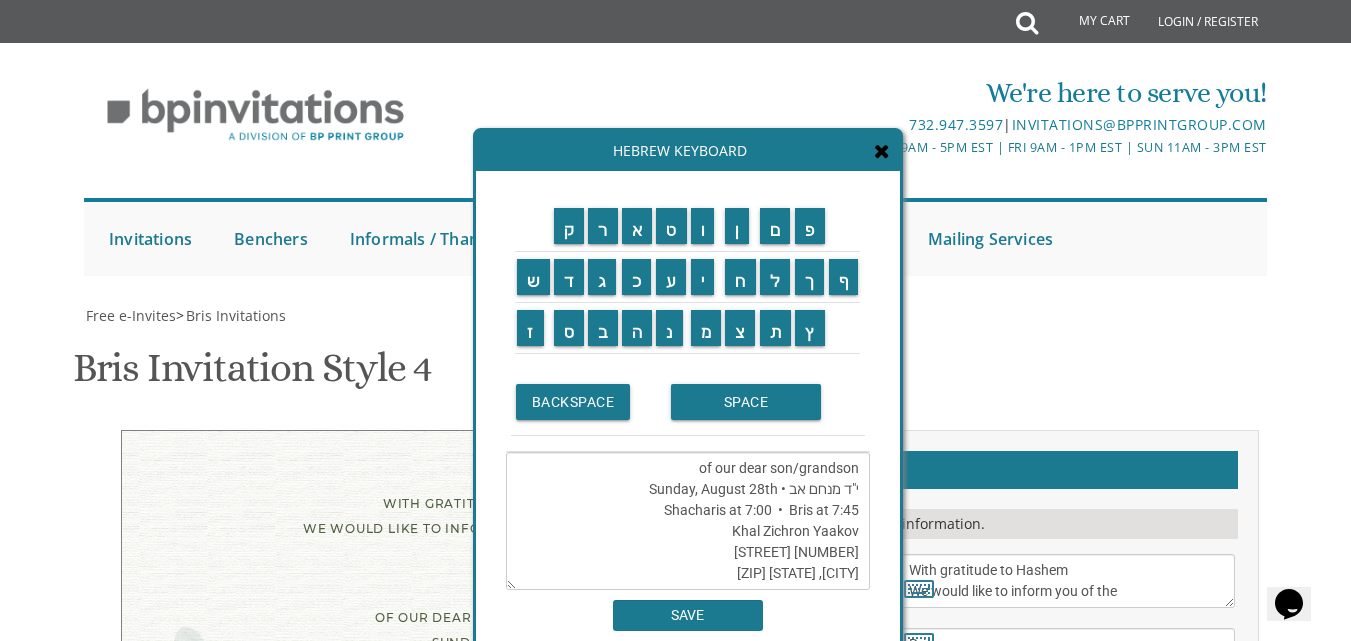 type on "of our dear son/grandson
י"ד מנחם אב • Sunday, August 28th
Shacharis at 7:00  •  Bris at 7:45
Khal Zichron Yaakov
[NUMBER] [STREET]
[CITY], [STATE] [ZIP]" 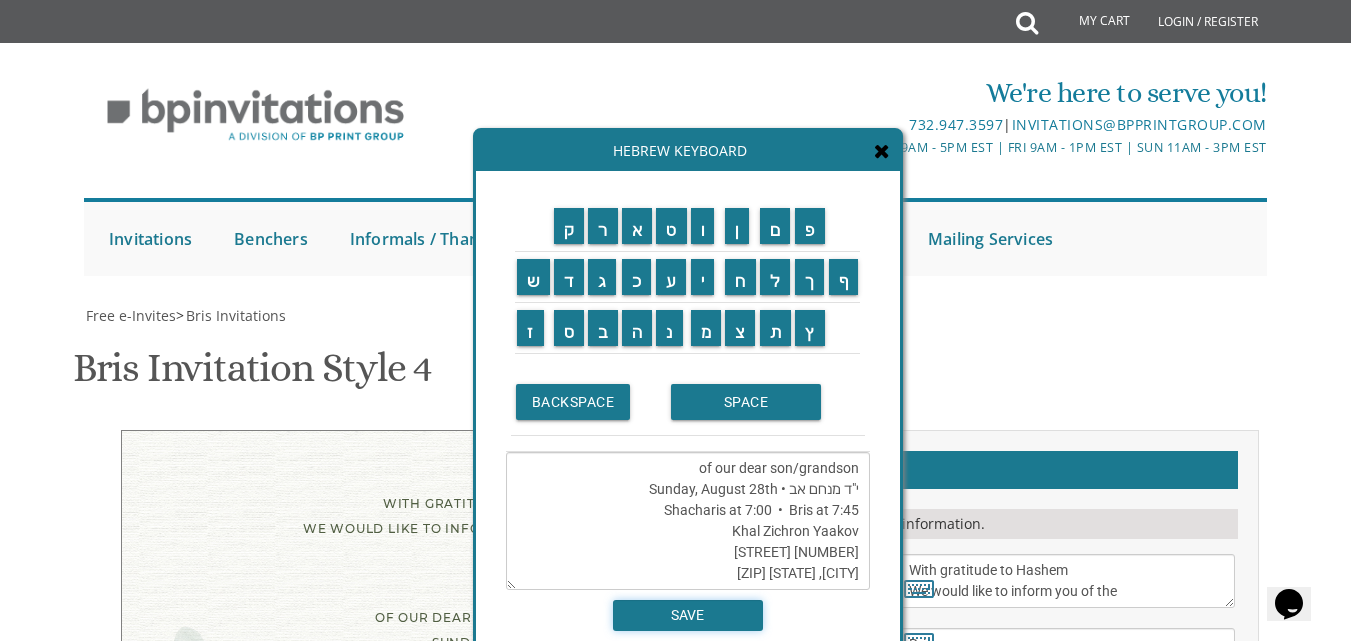 click on "SAVE" at bounding box center [688, 615] 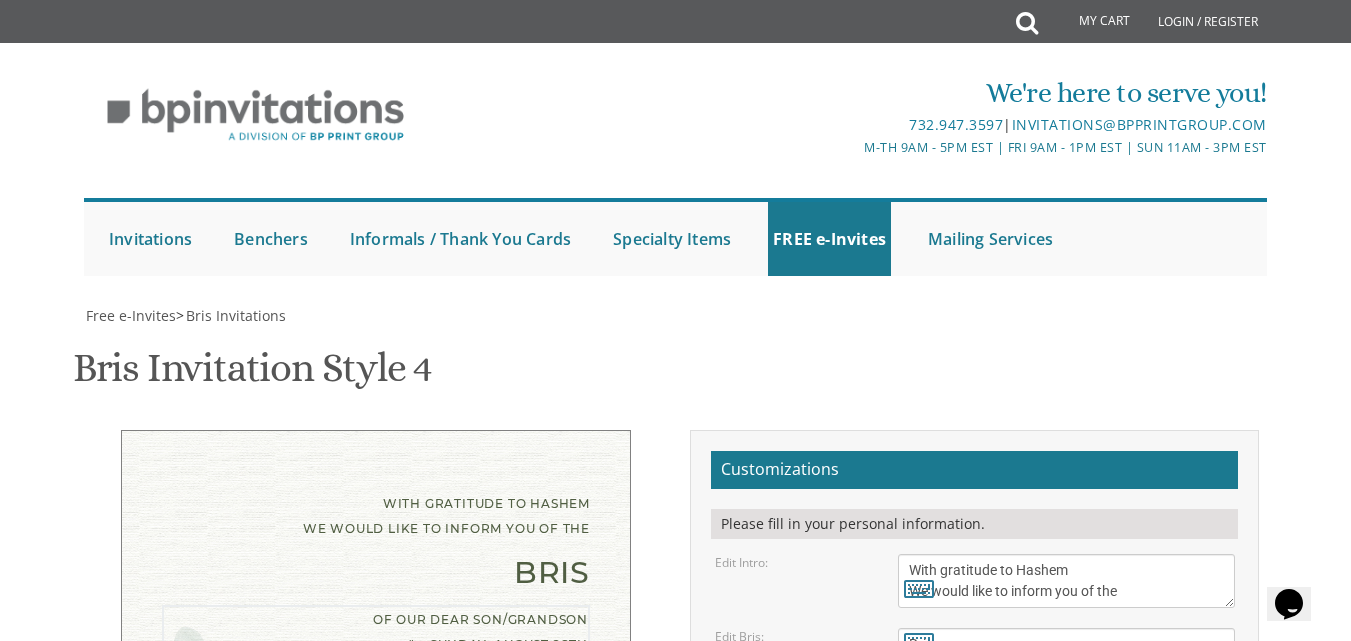 click on "of our dear son/grandson
Sunday, August 28th
Shacharis at 7:00  •  Bris at 7:45
Khal Zichron Yaakov
[NUMBER] [STREET]
[CITY], [STATE] [POSTAL_CODE]" at bounding box center (1066, 750) 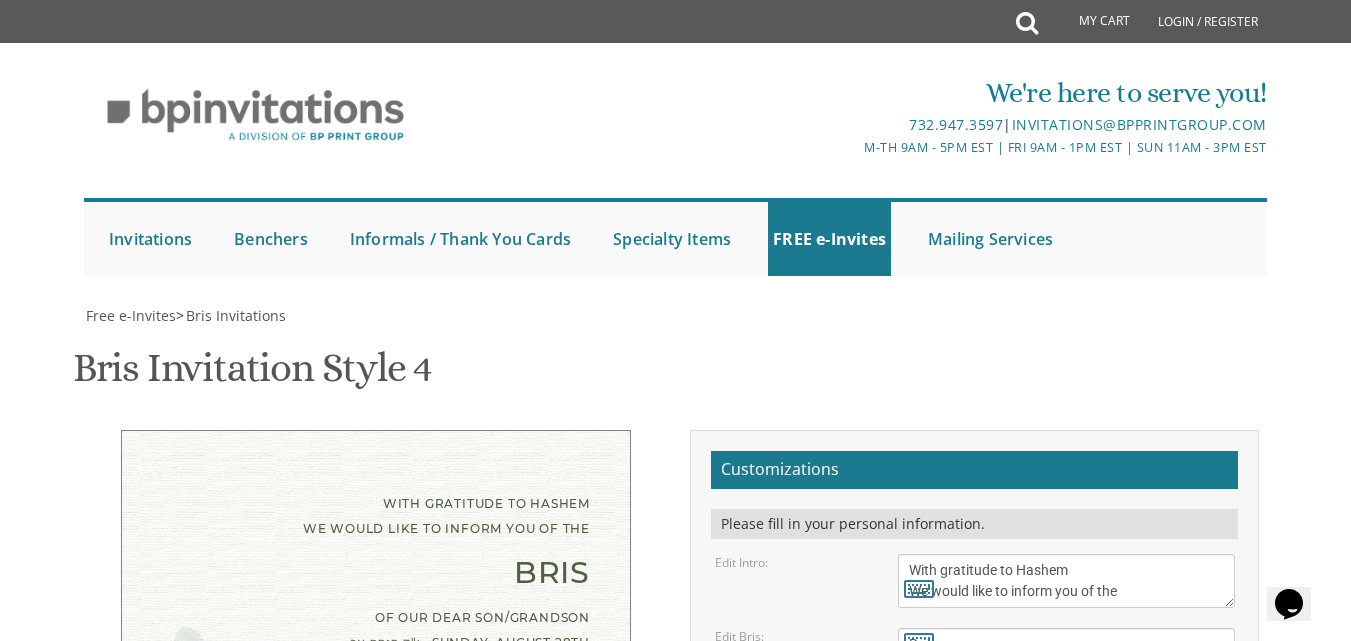 click at bounding box center [919, 799] 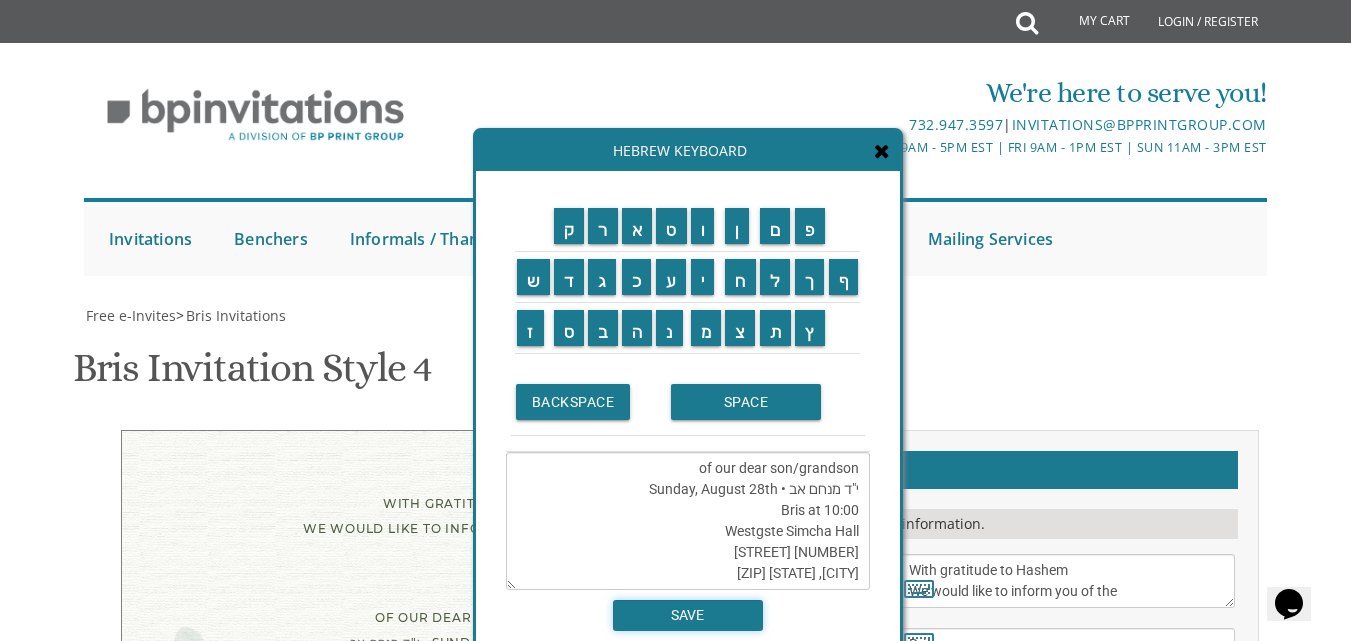 click on "SAVE" at bounding box center [688, 615] 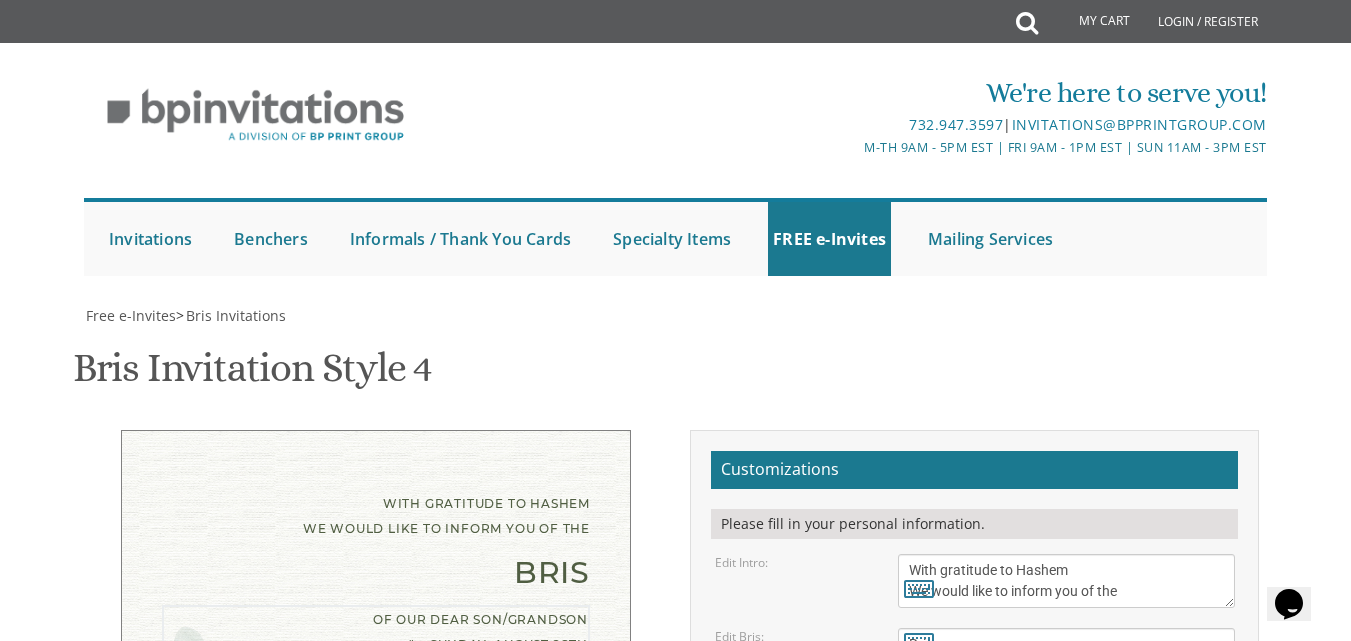 click on "of our dear son/grandson
Sunday, August 28th
Shacharis at 7:00  •  Bris at 7:45
Khal Zichron Yaakov
[NUMBER] [STREET]
[CITY], [STATE] [POSTAL_CODE]" at bounding box center (1066, 750) 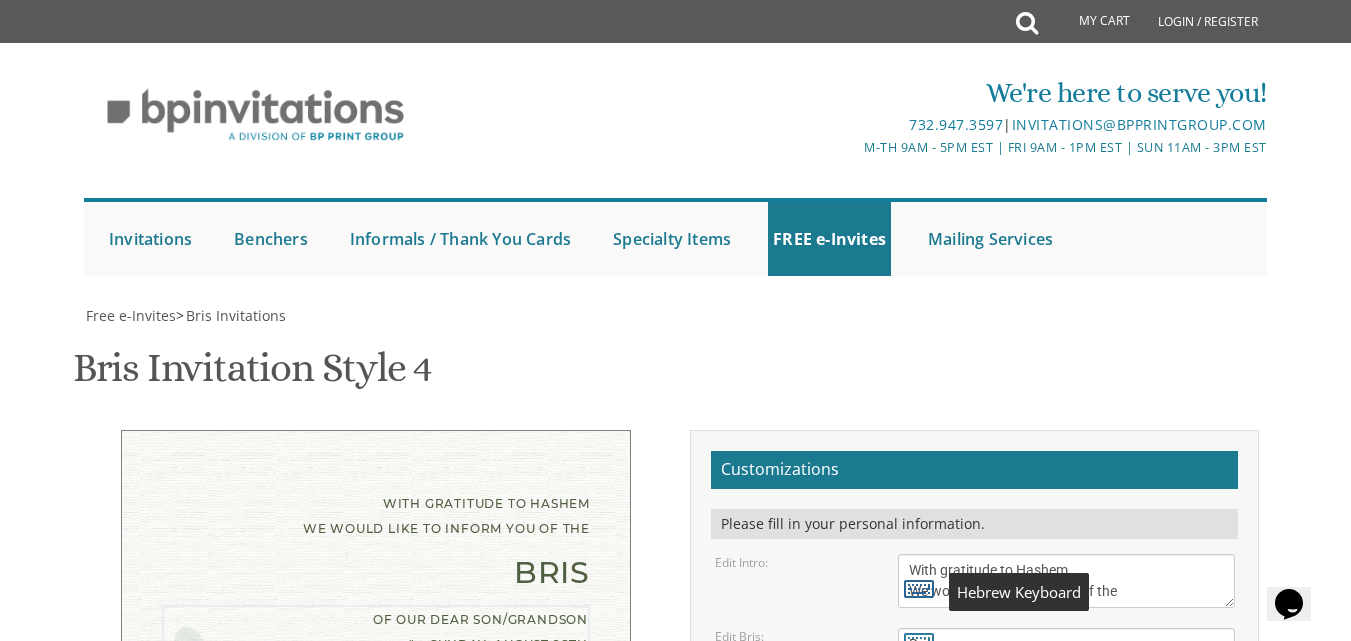 click at bounding box center (919, 588) 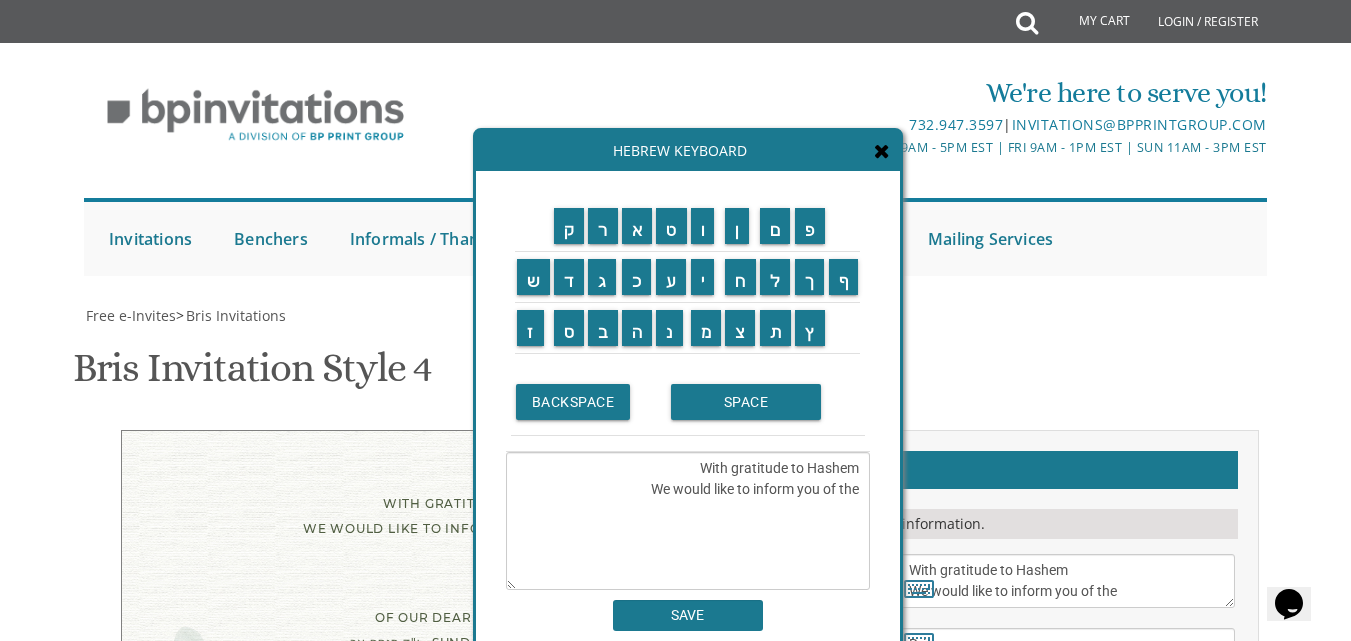 click on "With gratitude to Hashem
We would like to inform you of the" at bounding box center (688, 521) 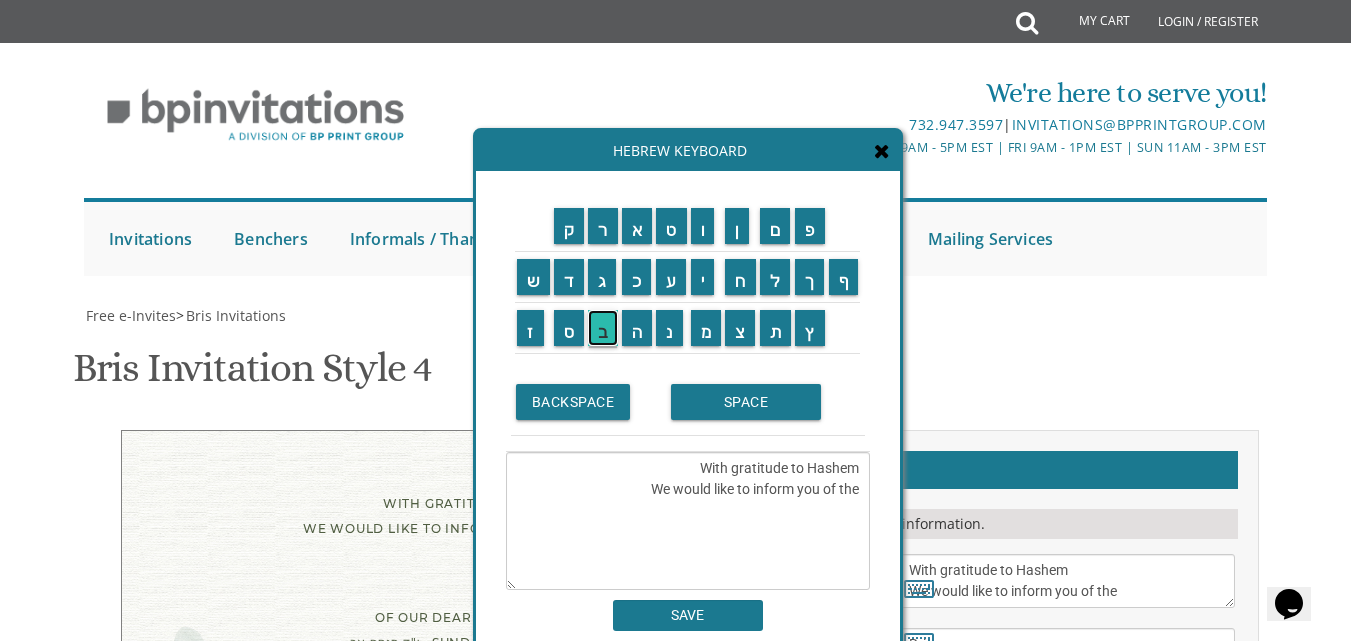 click on "ב" at bounding box center [603, 328] 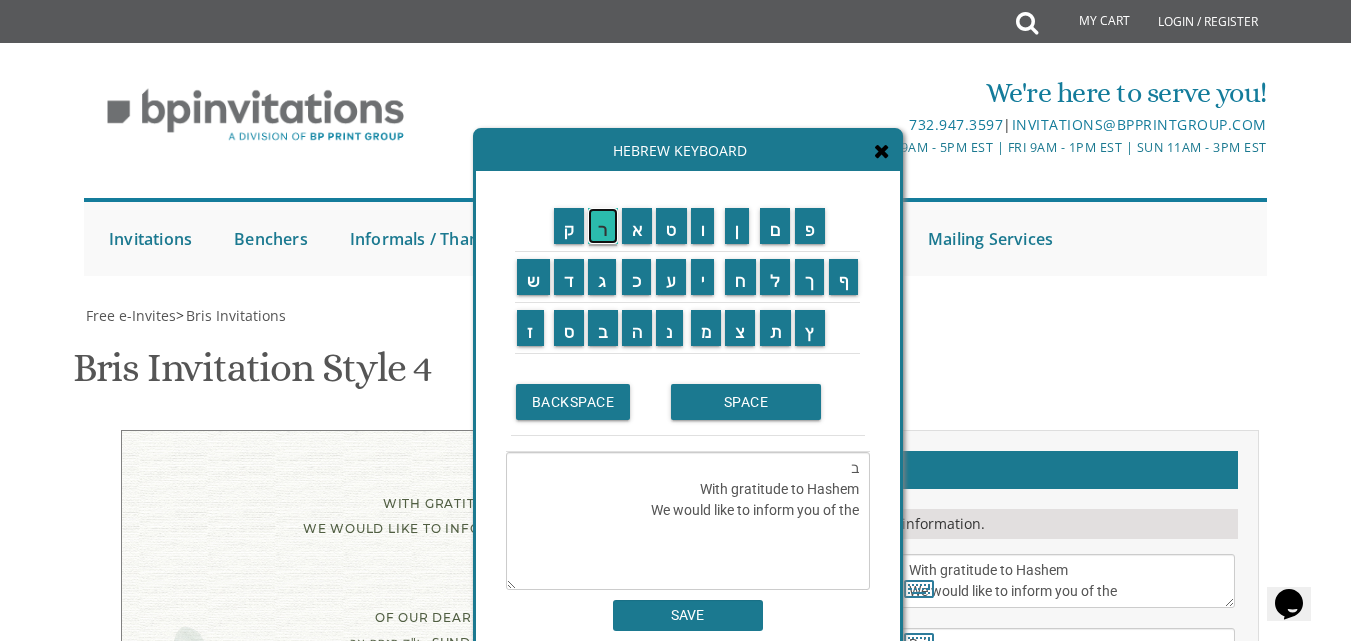 click on "ר" at bounding box center (603, 226) 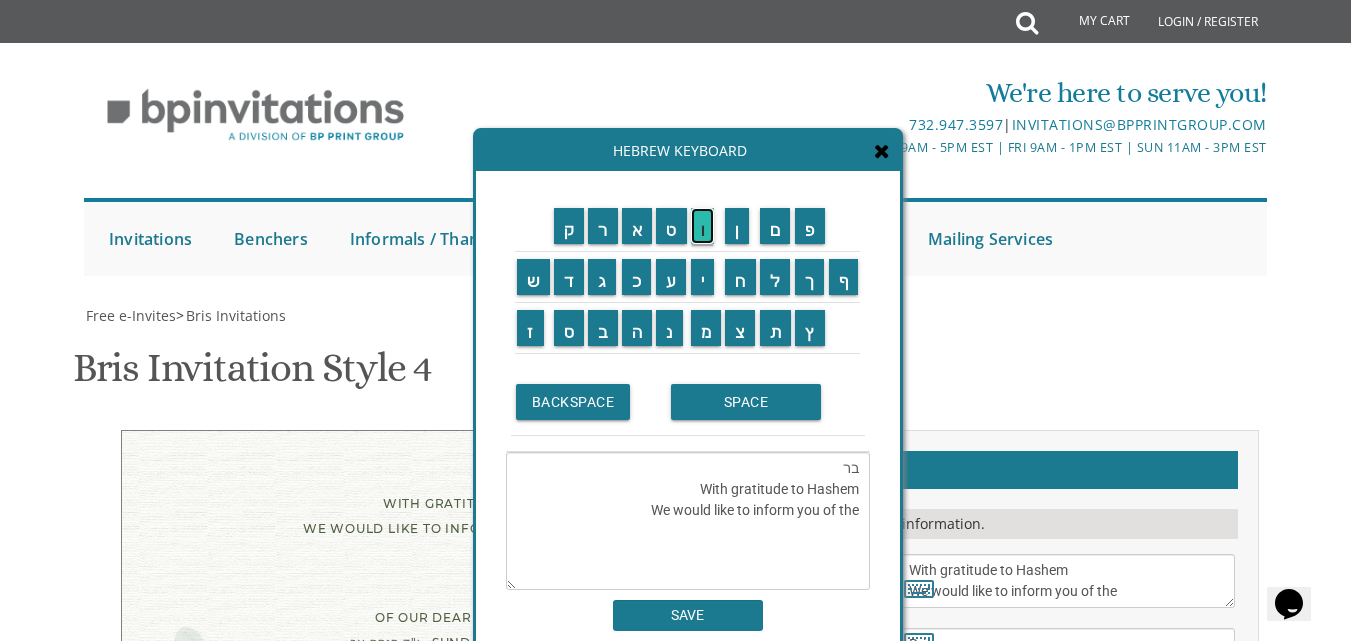 click on "ו" at bounding box center (703, 226) 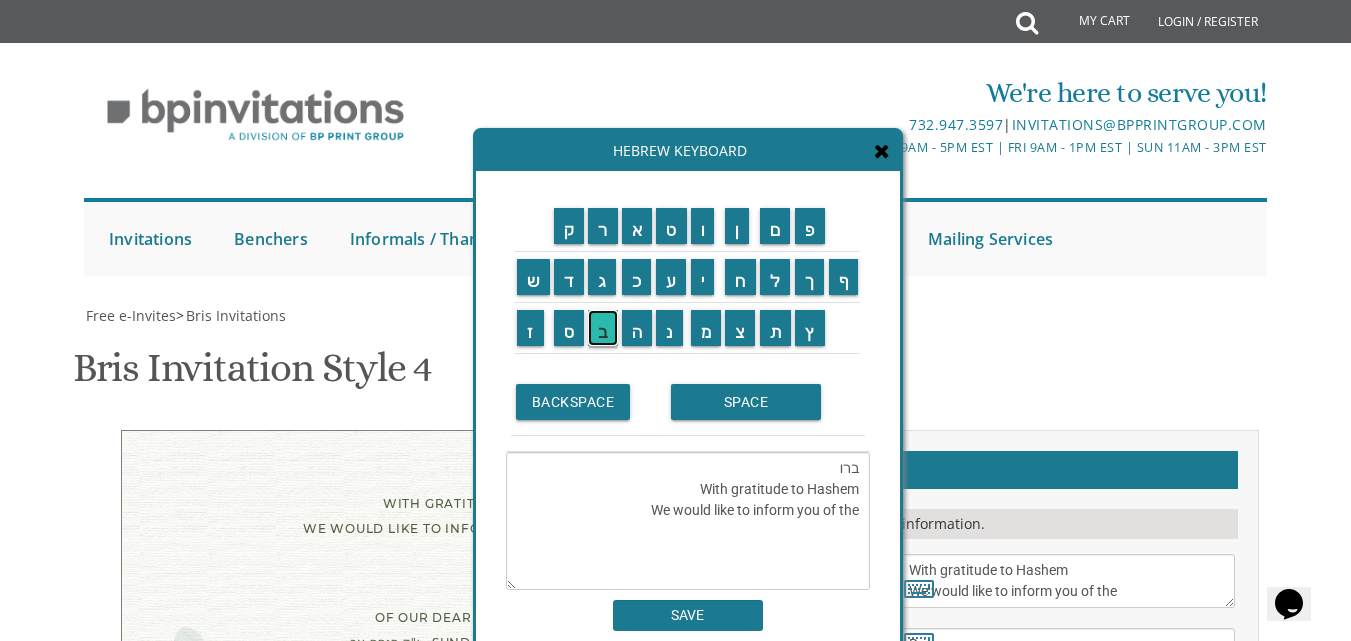 click on "ב" at bounding box center (603, 328) 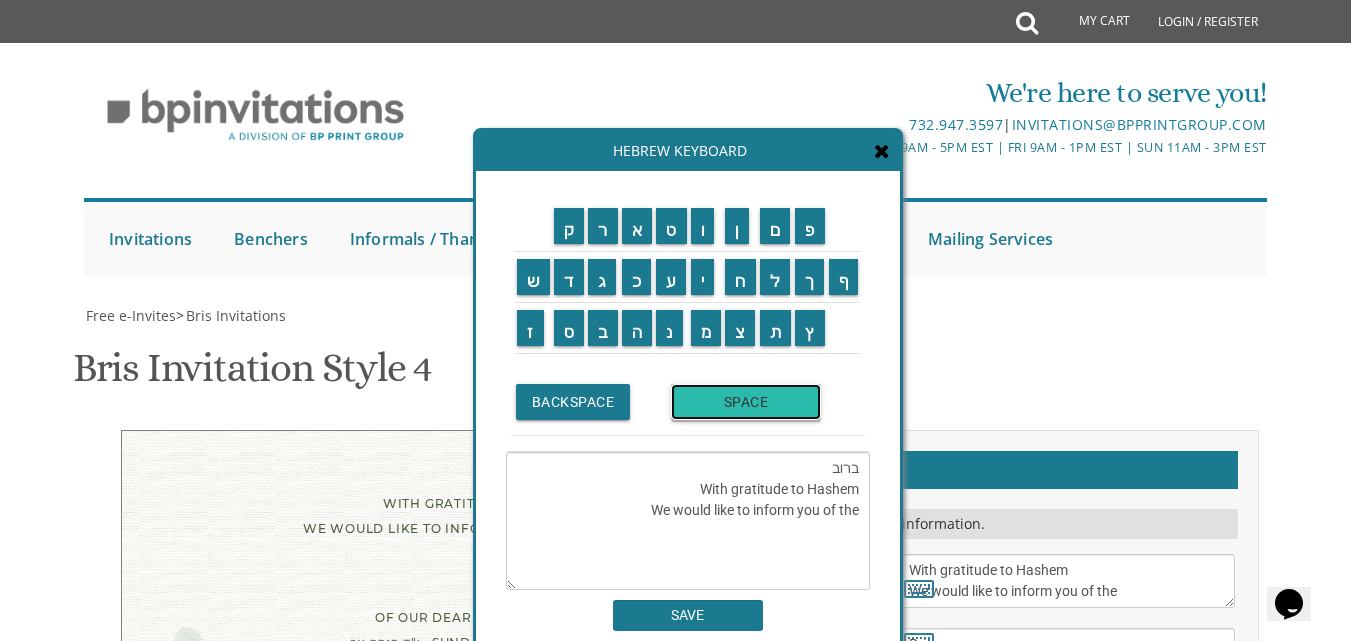 click on "SPACE" at bounding box center [746, 402] 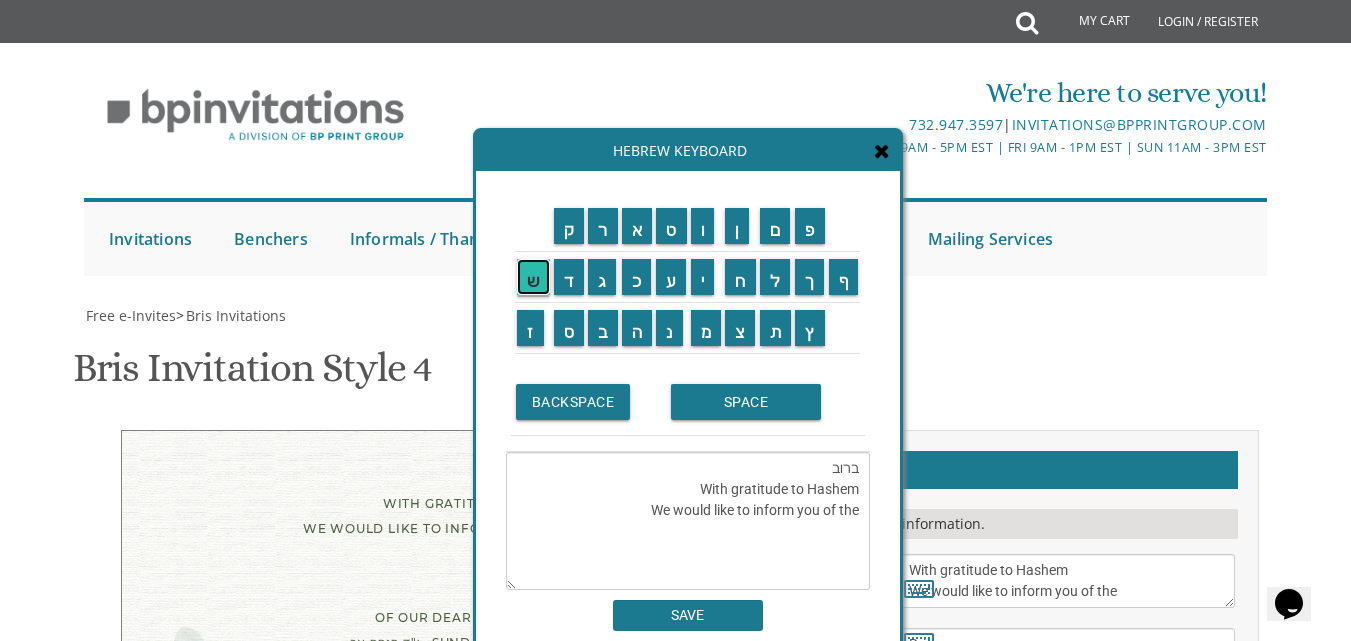 click on "ש" at bounding box center (533, 277) 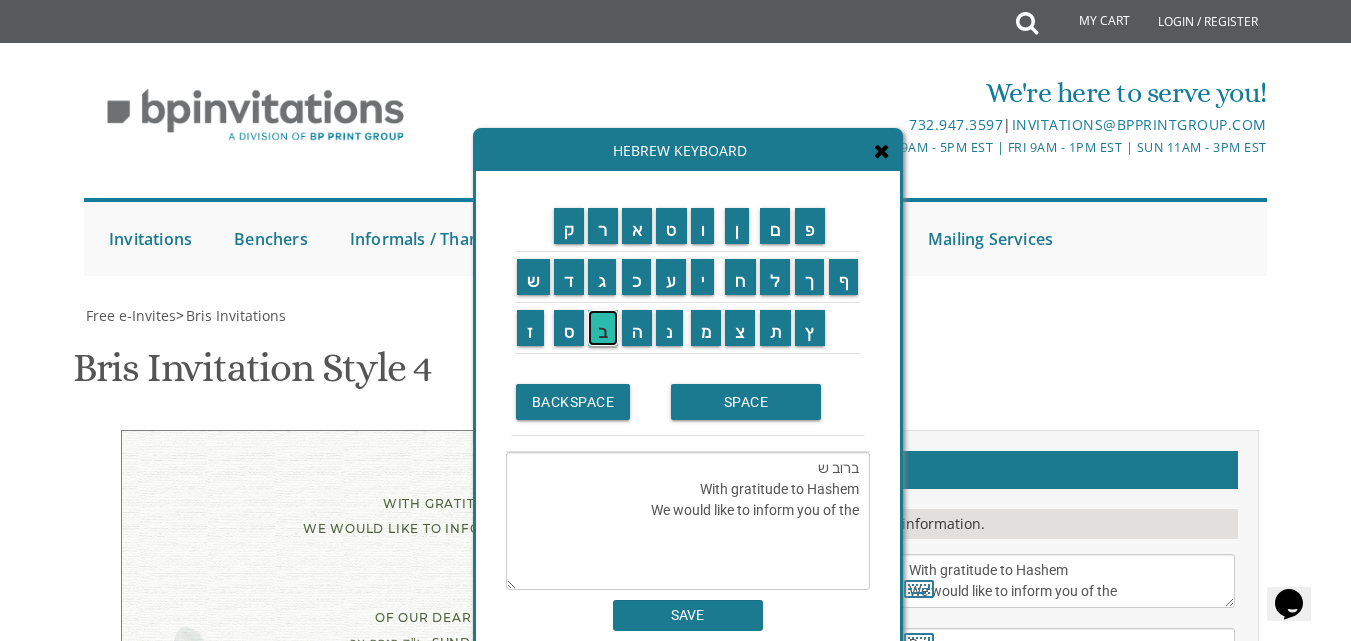 click on "ב" at bounding box center (603, 328) 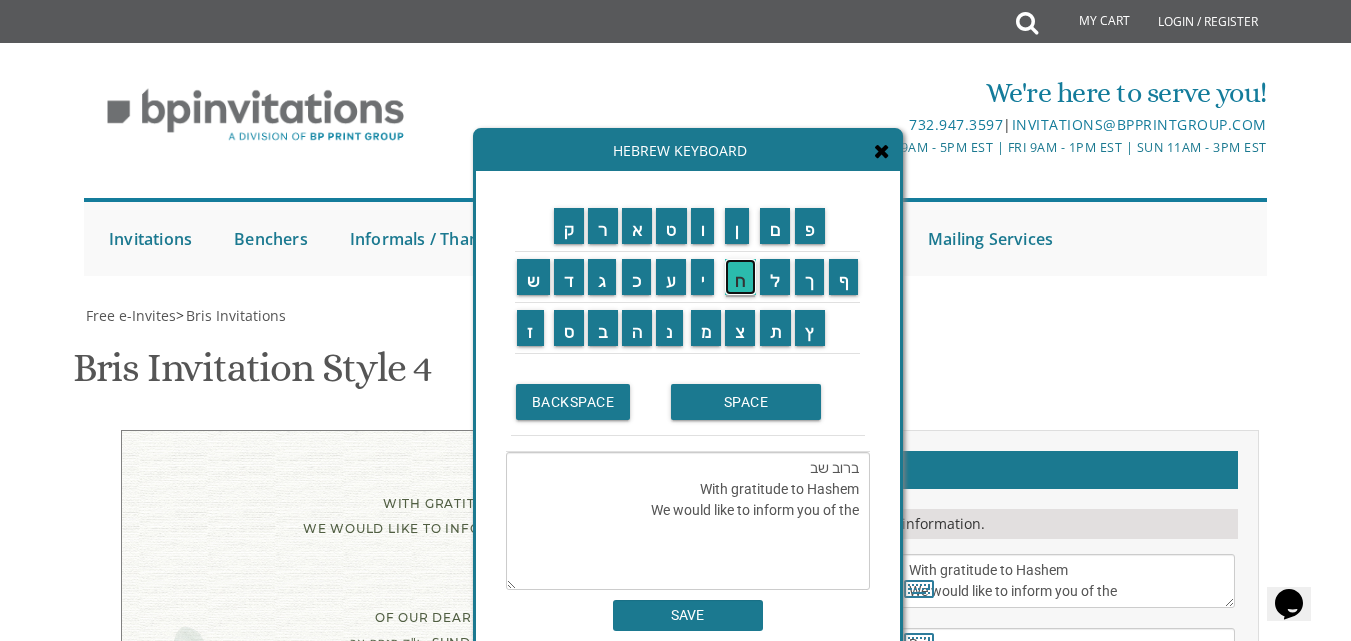 click on "ח" at bounding box center [740, 277] 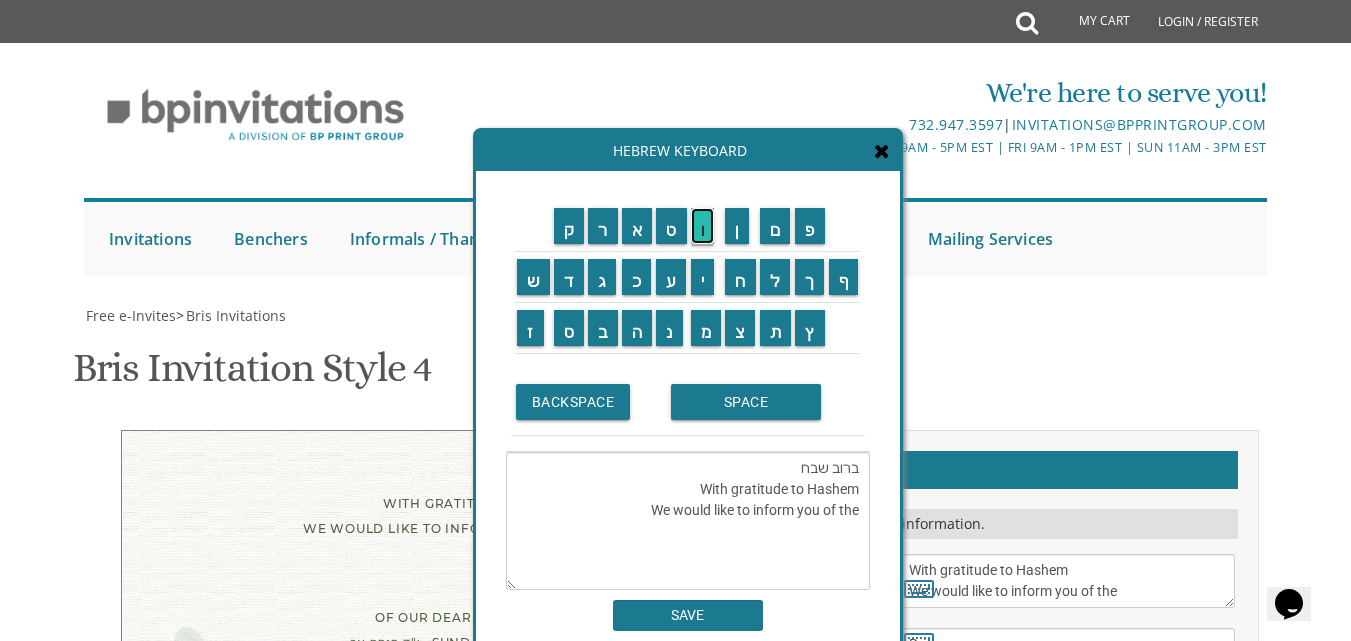 click on "ו" at bounding box center (703, 226) 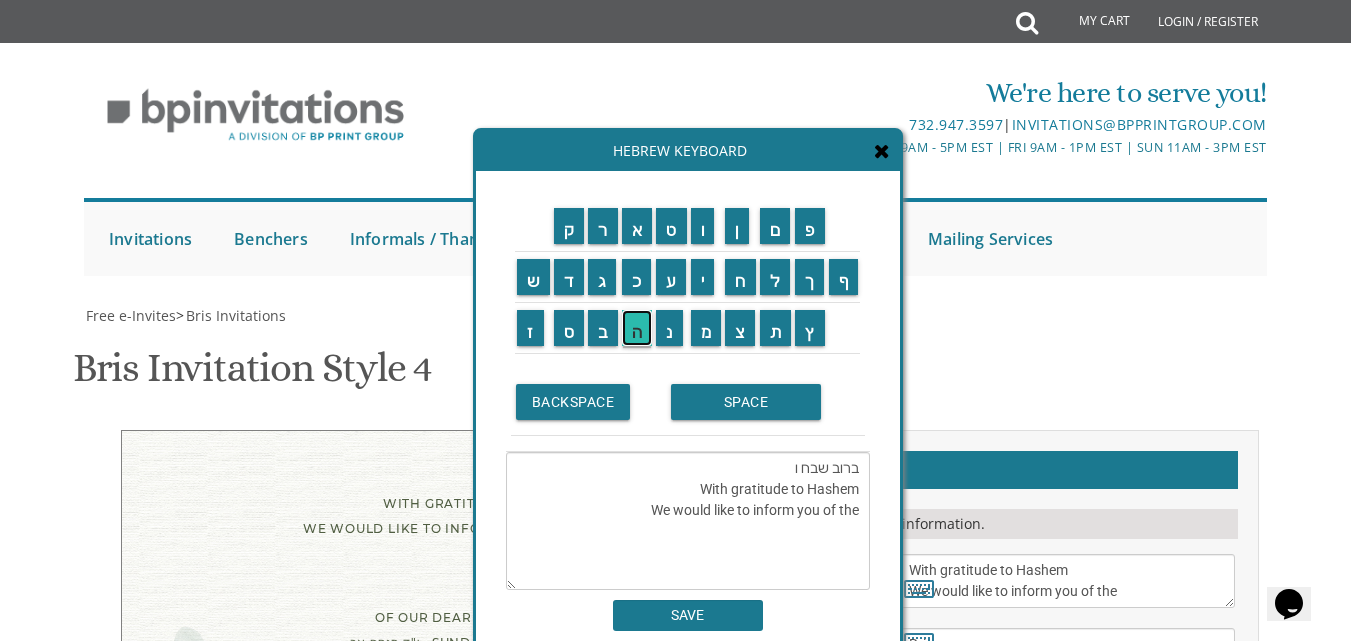click on "ה" at bounding box center [637, 328] 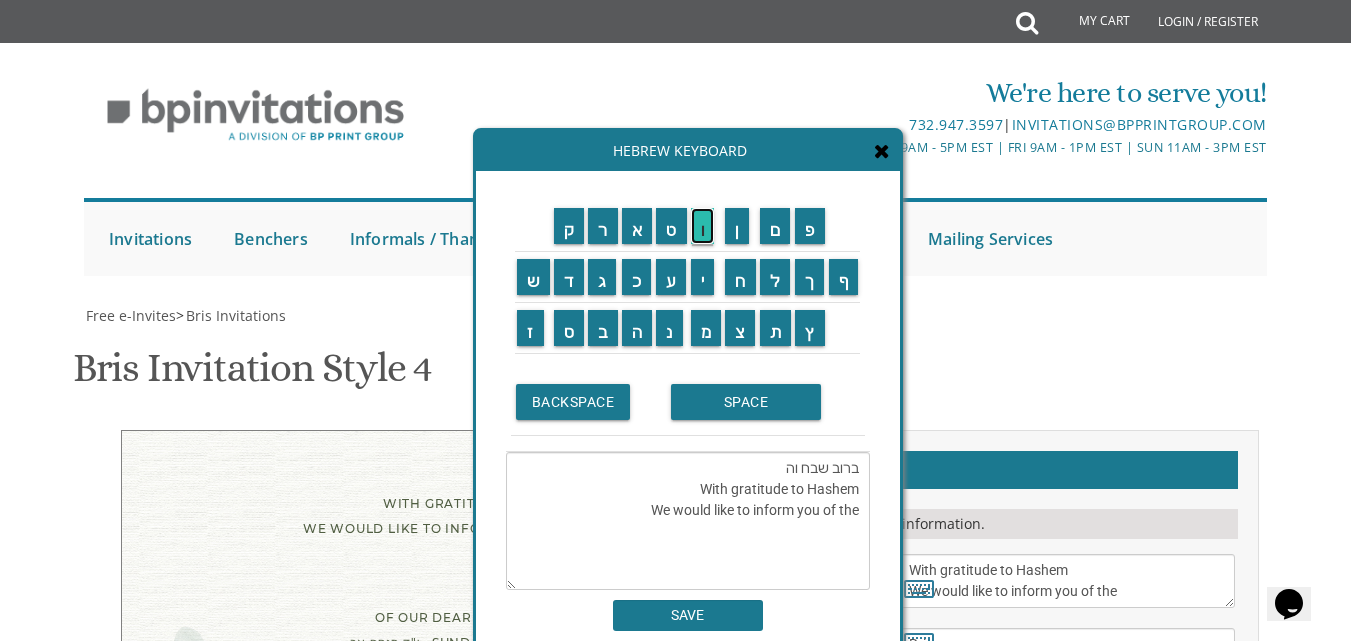 click on "ו" at bounding box center [703, 226] 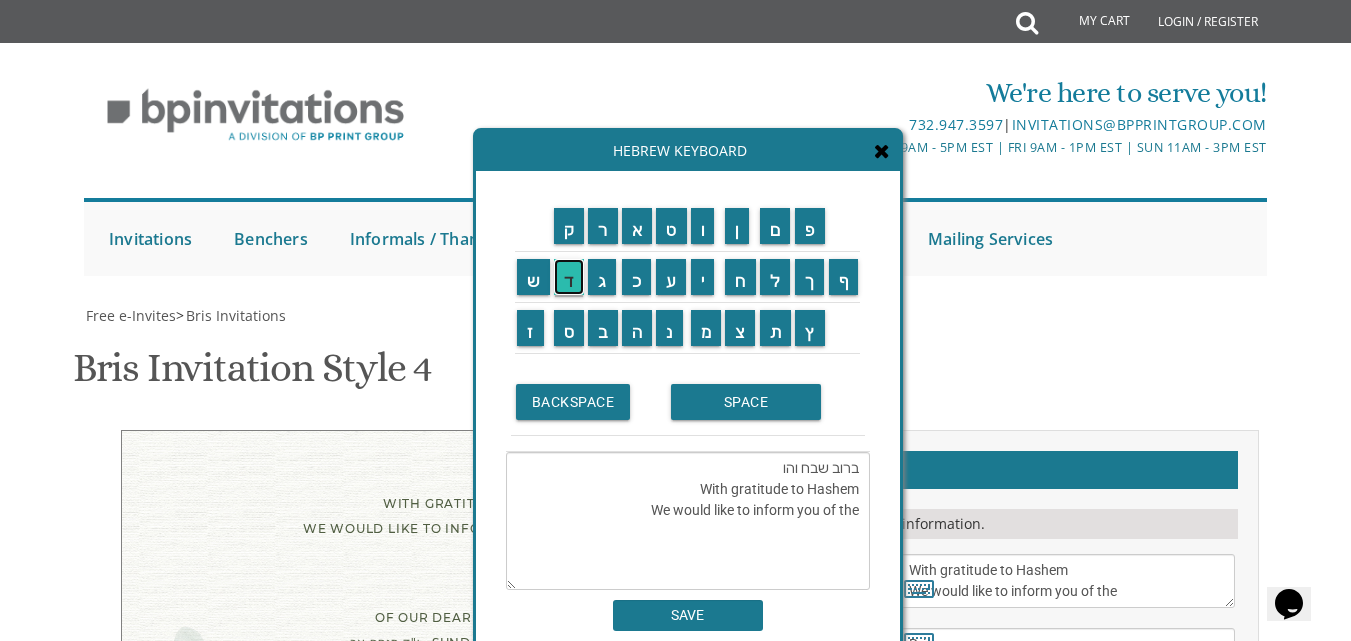 click on "ד" at bounding box center (569, 277) 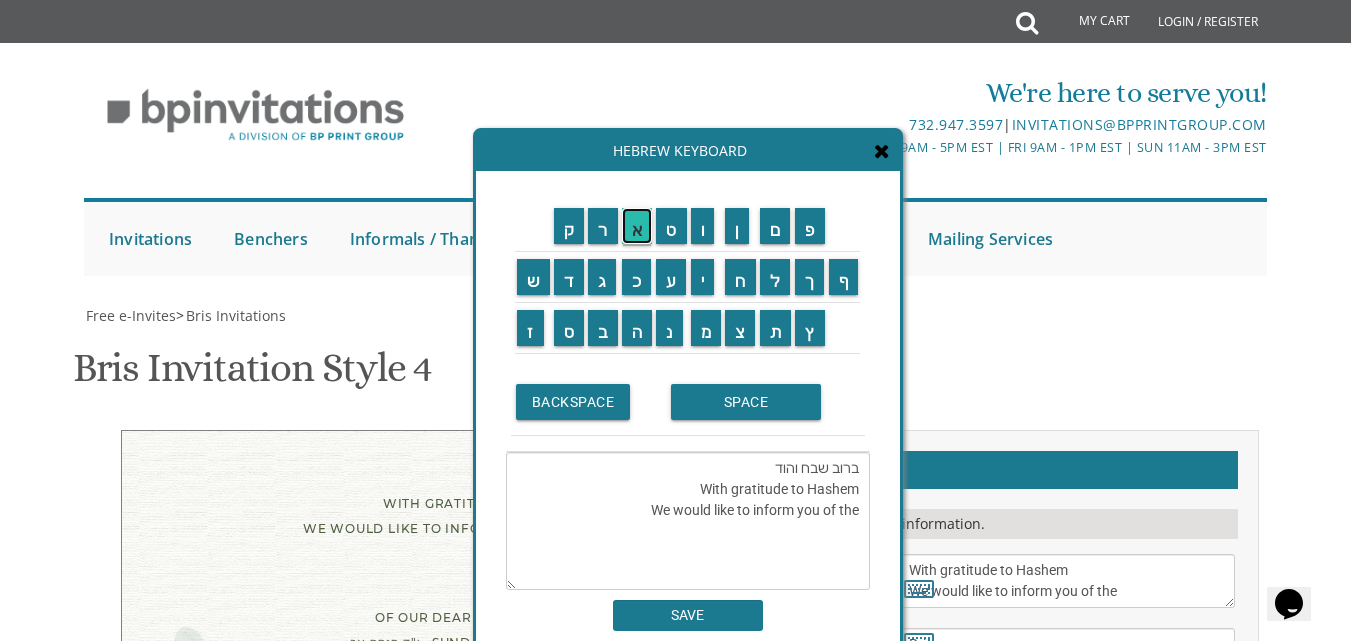click on "א" at bounding box center (637, 226) 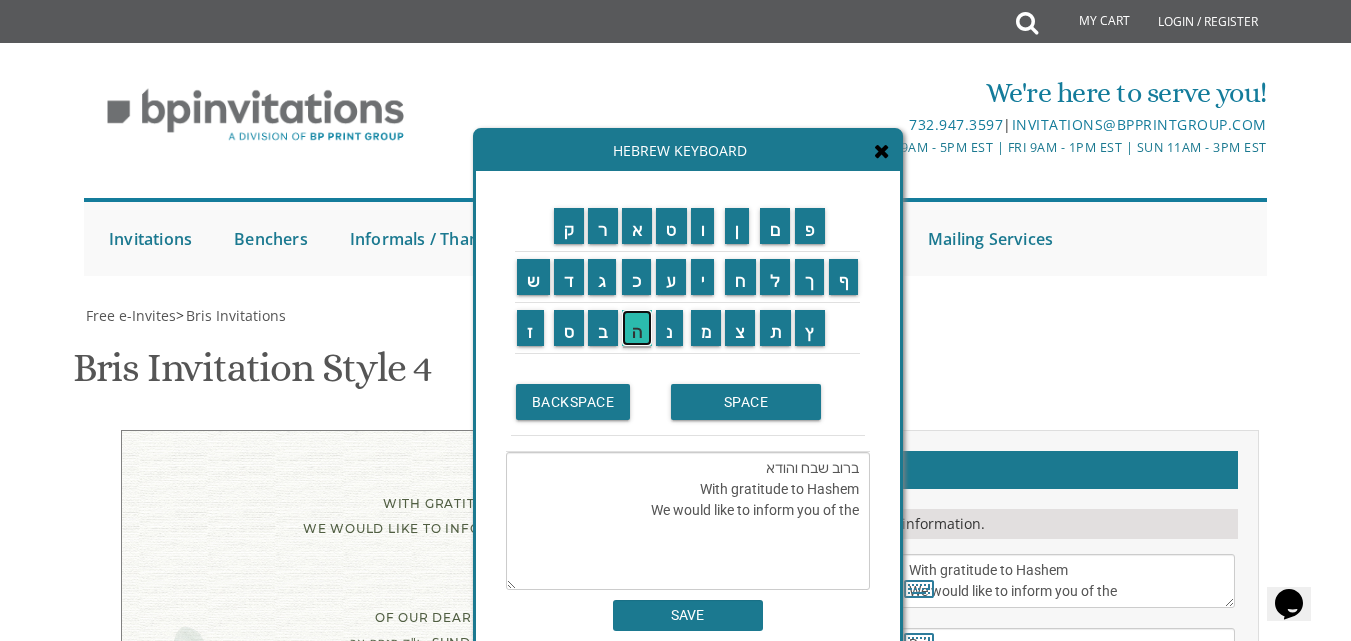 click on "ה" at bounding box center [637, 328] 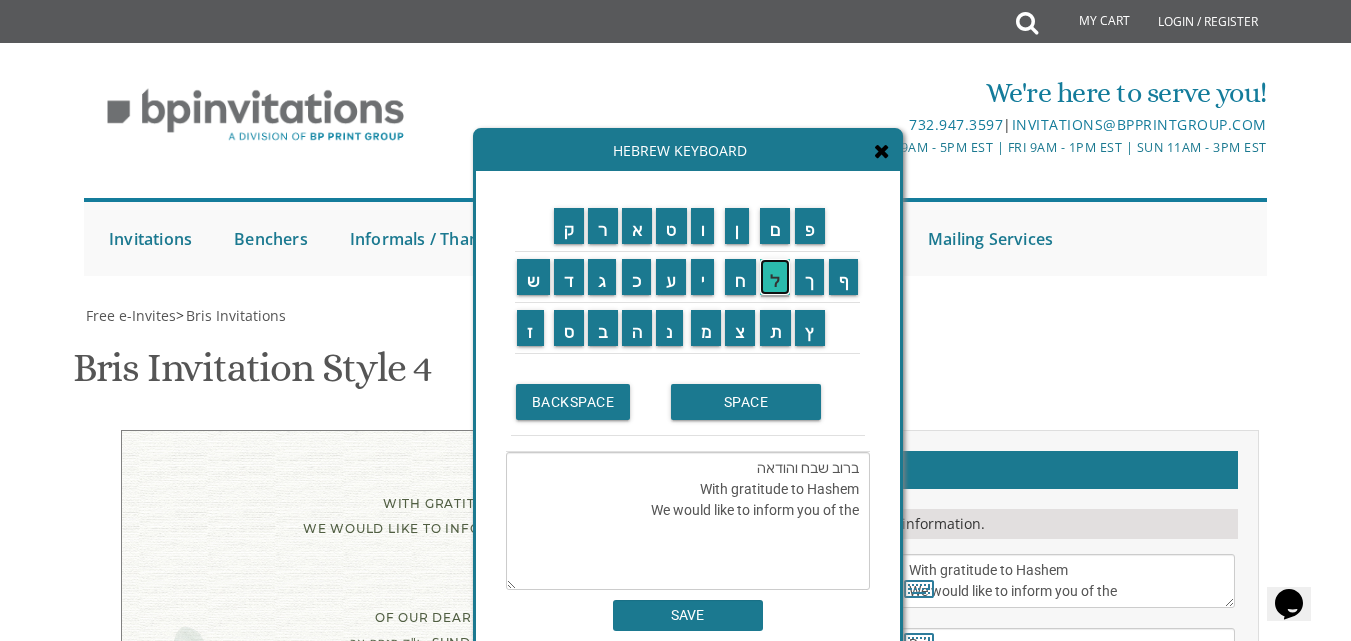 click on "ל" at bounding box center [775, 277] 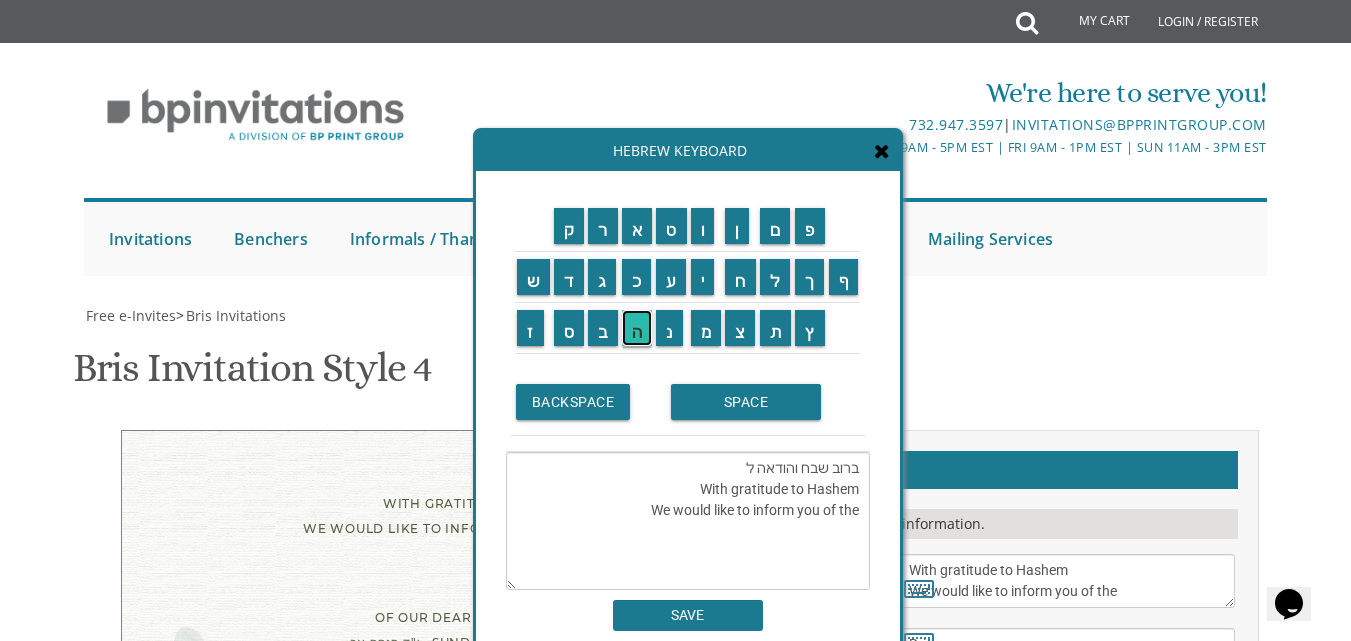 click on "ה" at bounding box center (637, 328) 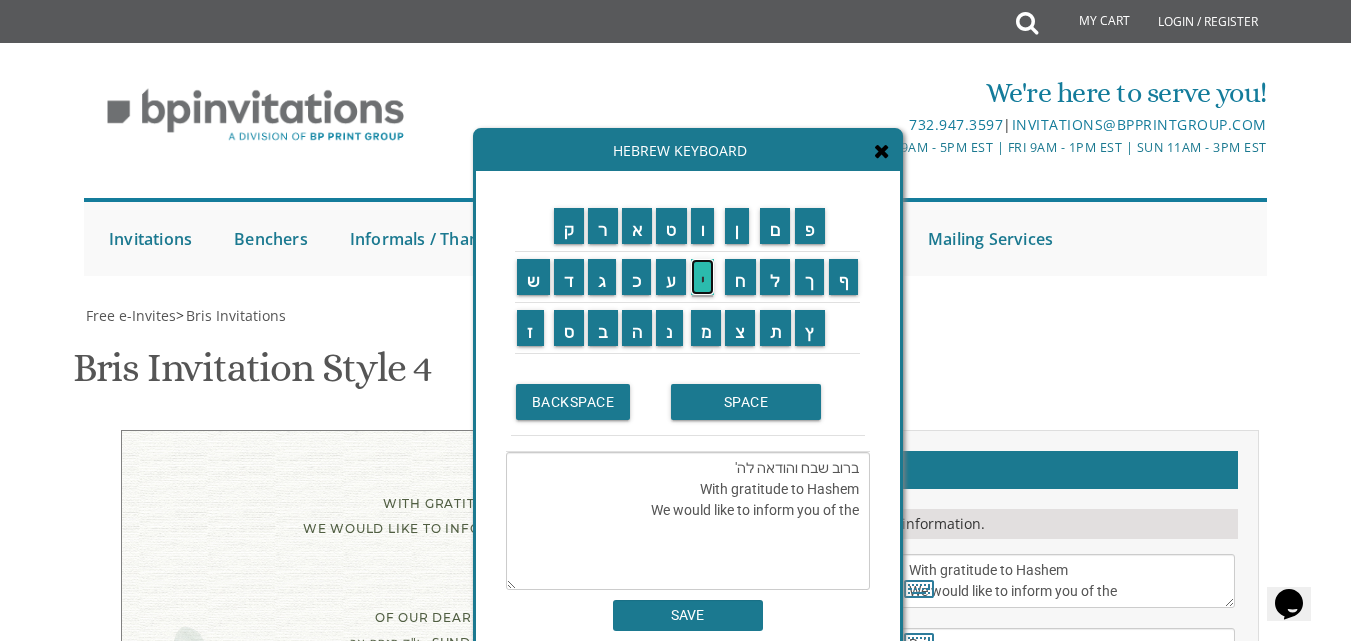 click on "י" at bounding box center (703, 277) 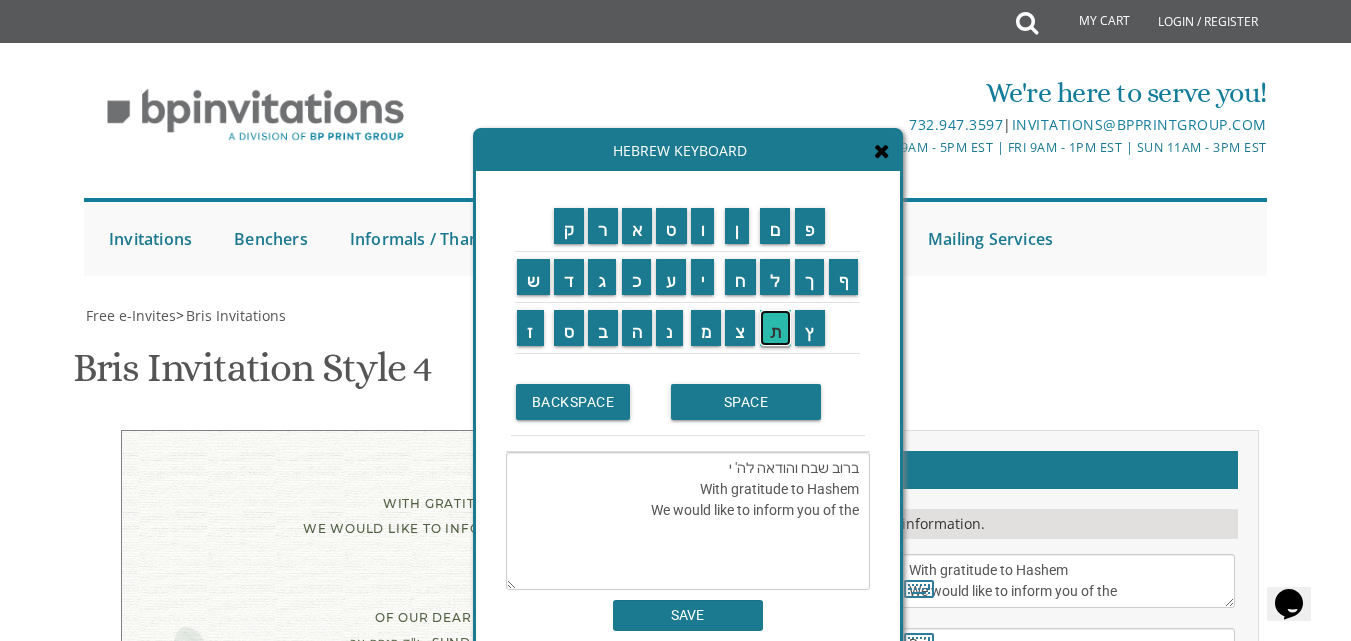 click on "ת" at bounding box center (776, 328) 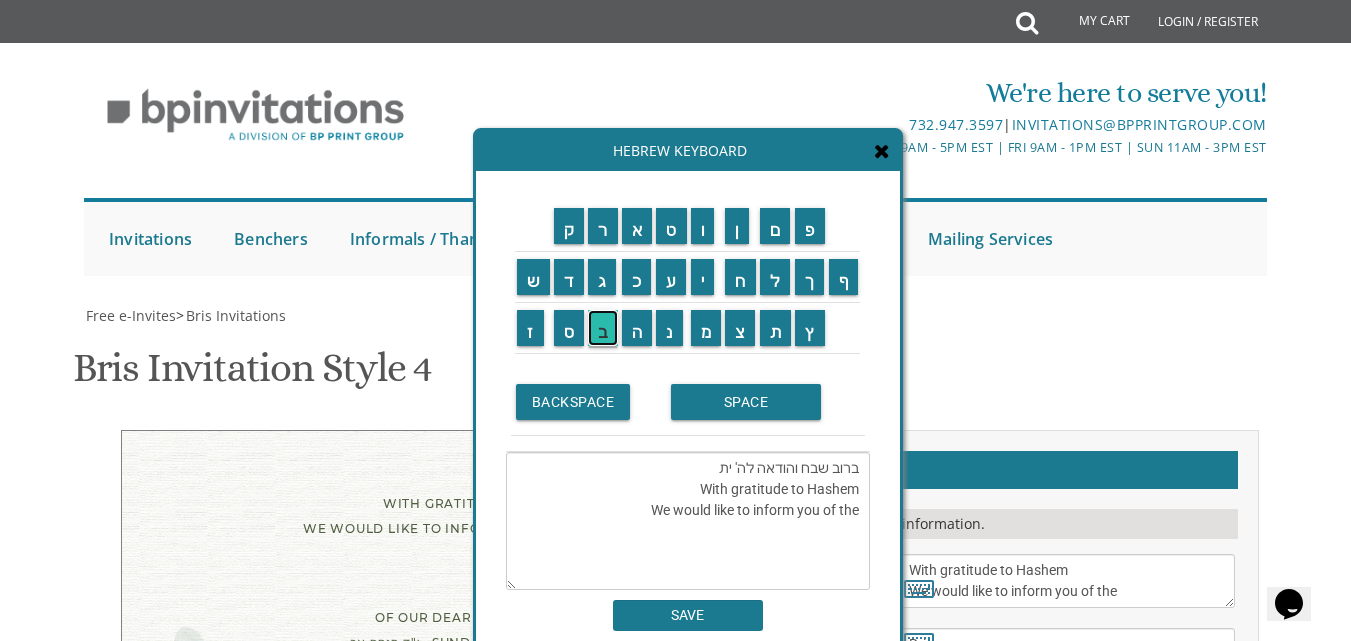 click on "ב" at bounding box center (603, 328) 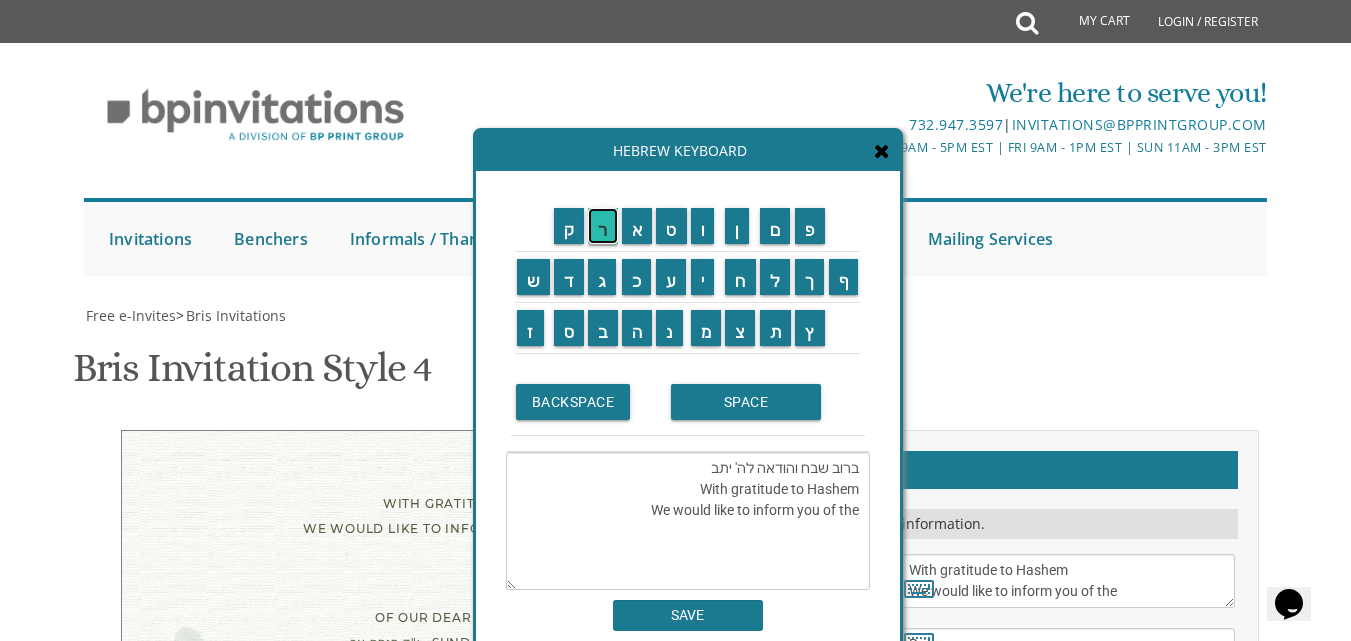 click on "ר" at bounding box center (603, 226) 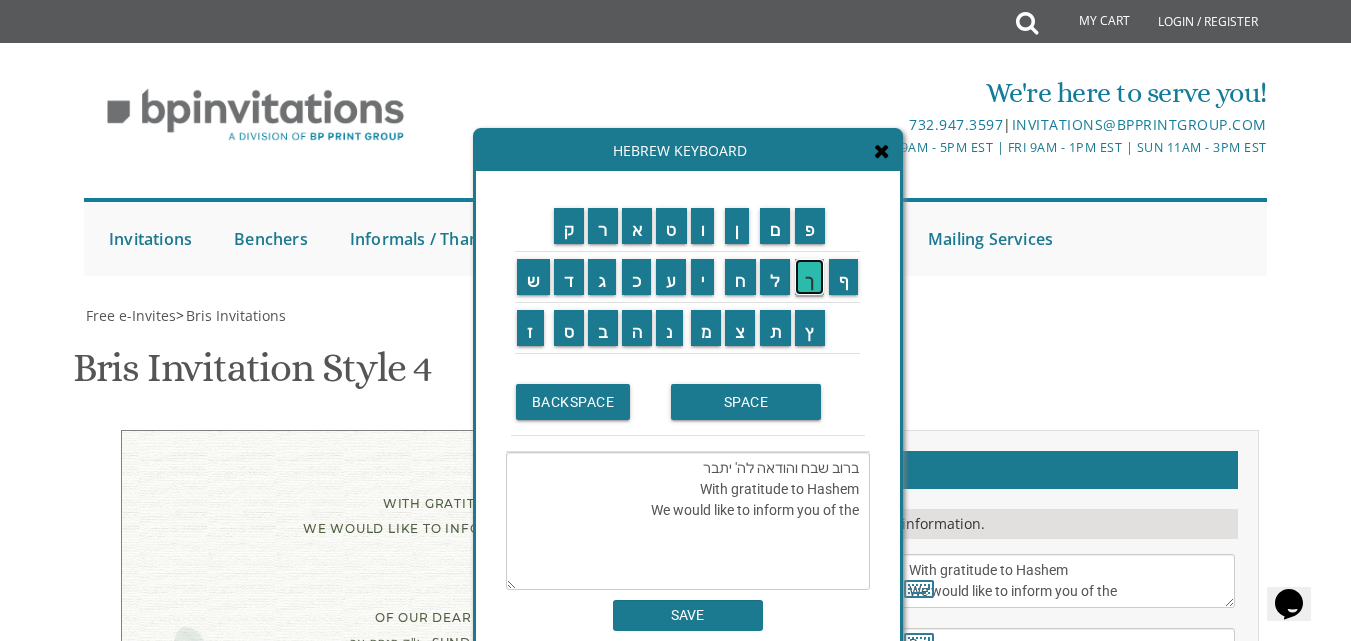 click on "ך" at bounding box center (809, 277) 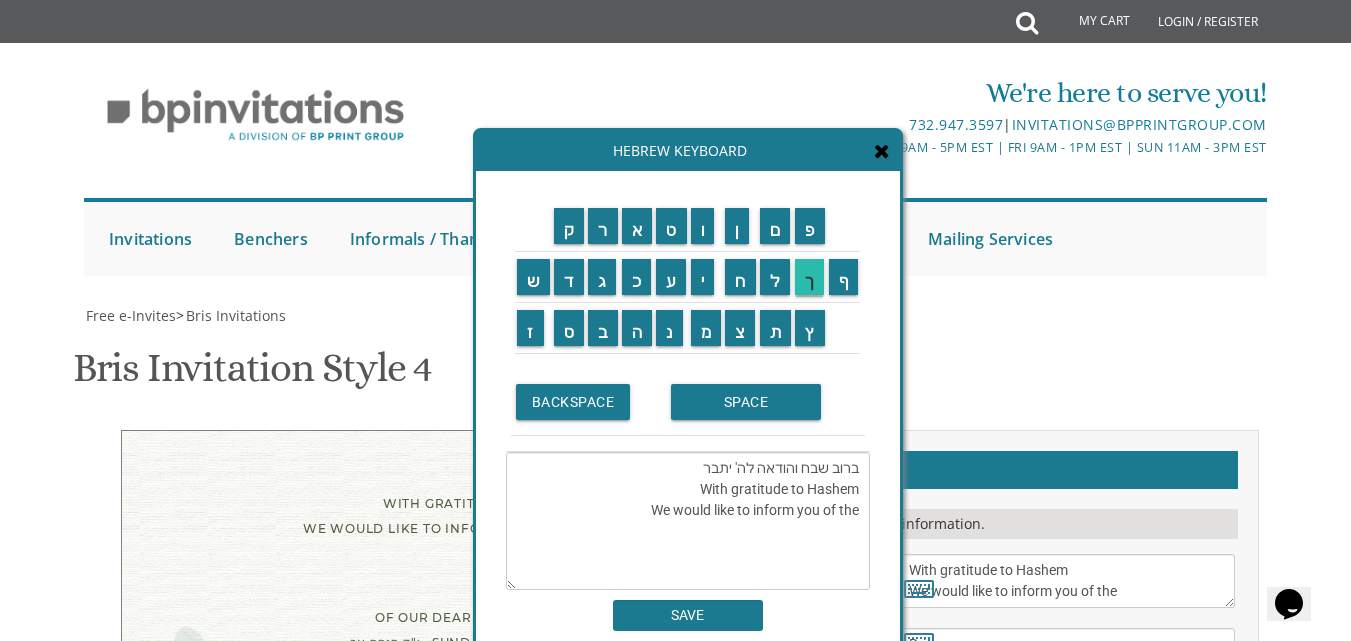 type on "ברוב שבח והודאה לה' יתברך
With gratitude to Hashem
We would like to inform you of the" 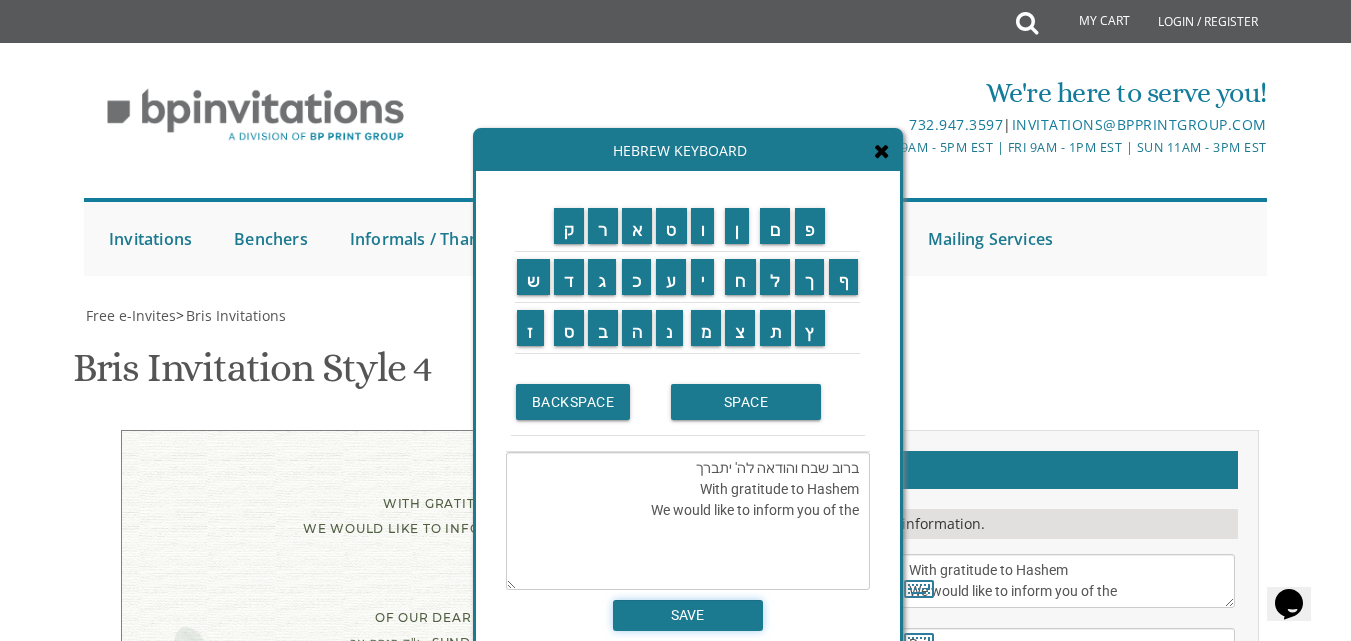click on "SAVE" at bounding box center [688, 615] 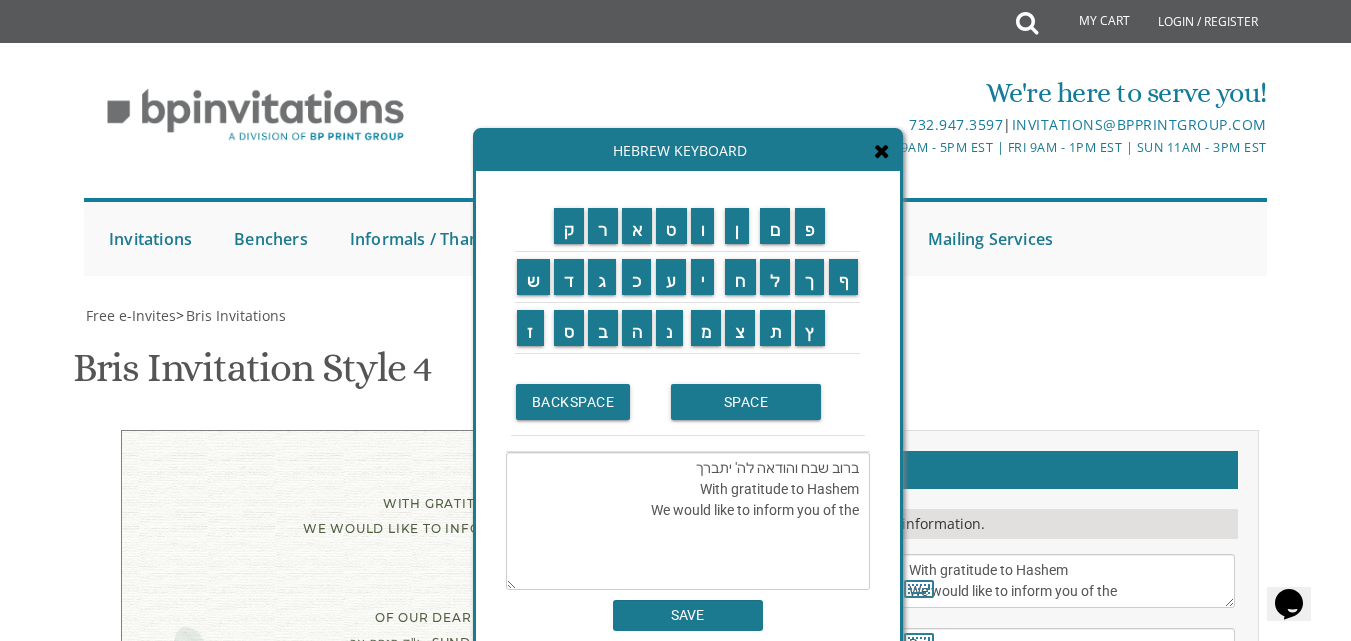 type on "ברוב שבח והודאה לה' יתברך
With gratitude to Hashem
We would like to inform you of the" 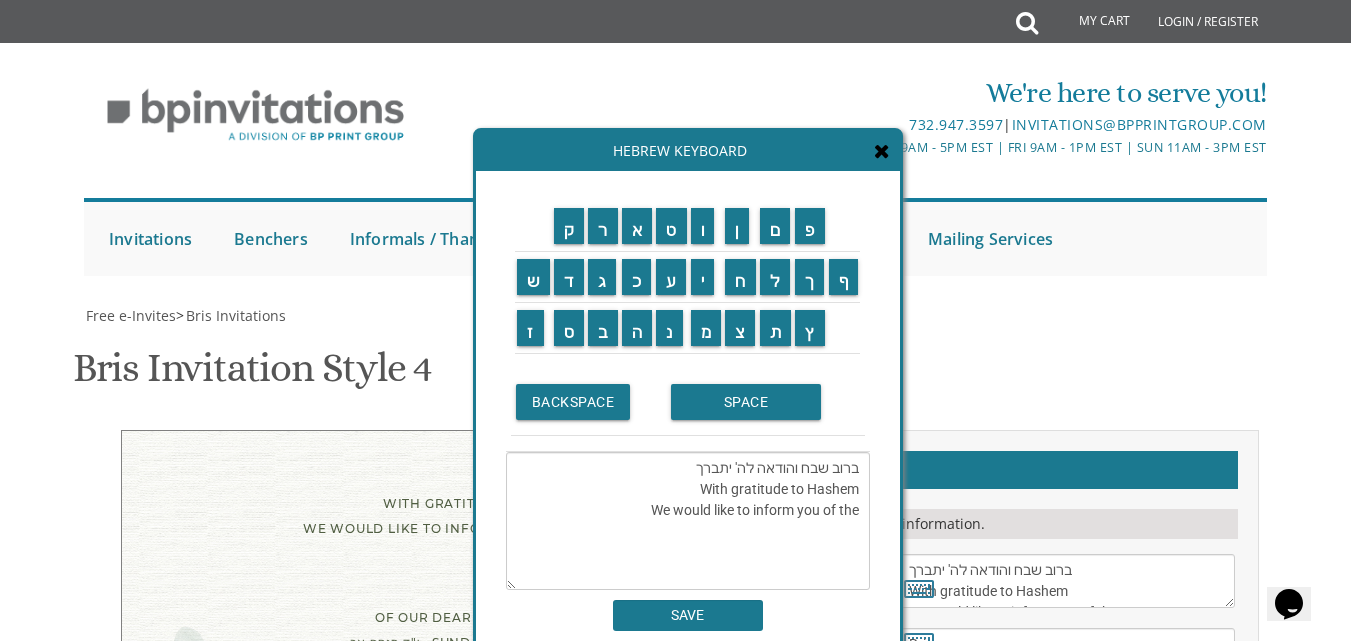 scroll, scrollTop: 15, scrollLeft: 0, axis: vertical 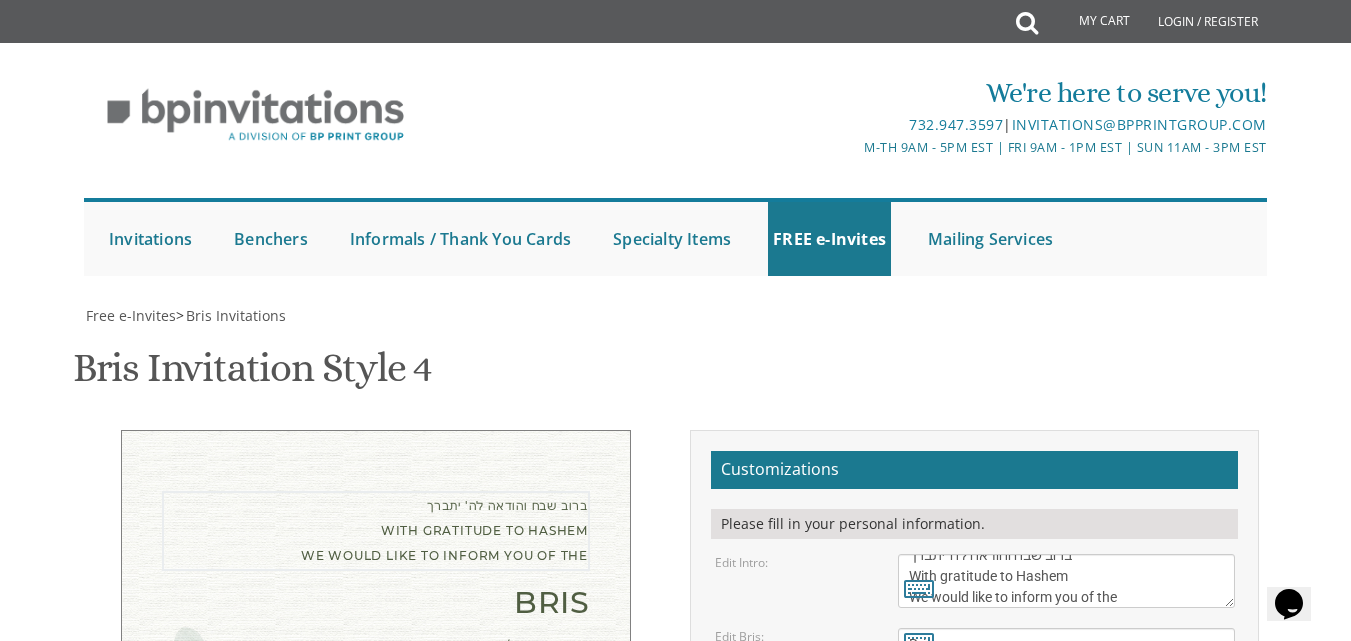 click on "With gratitude to Hashem
We would like to inform you of the" at bounding box center [1066, 581] 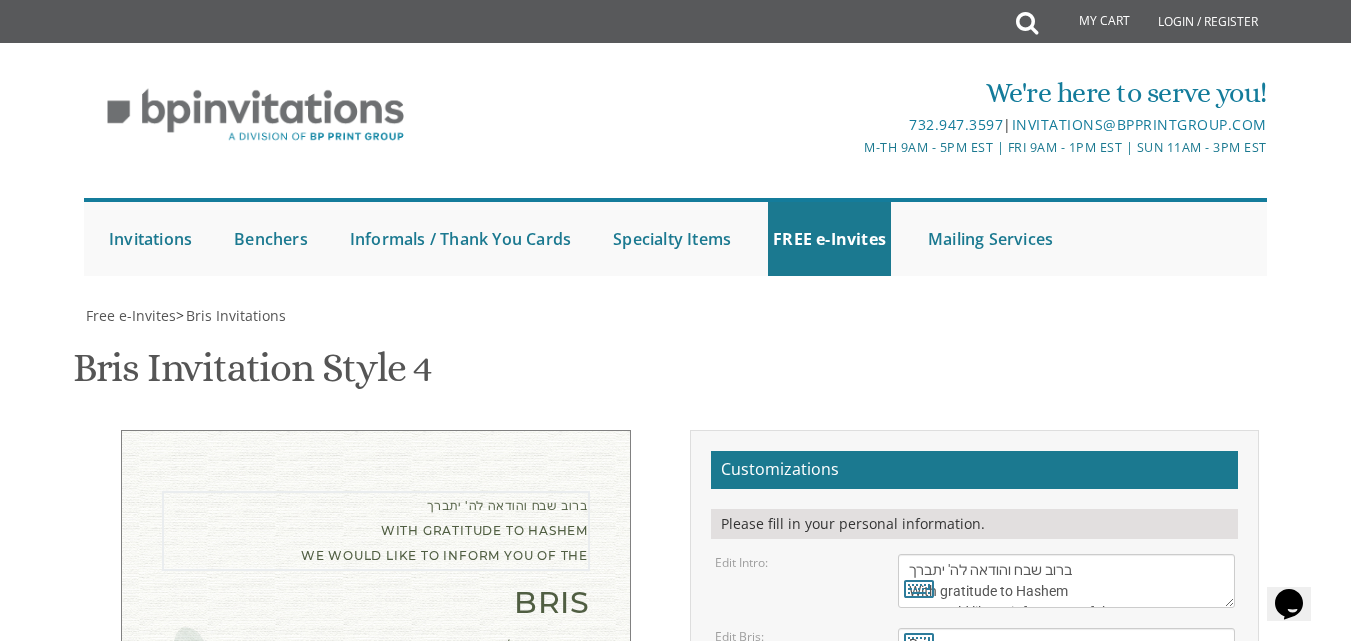 click on "With gratitude to Hashem
We would like to inform you of the" at bounding box center [1066, 581] 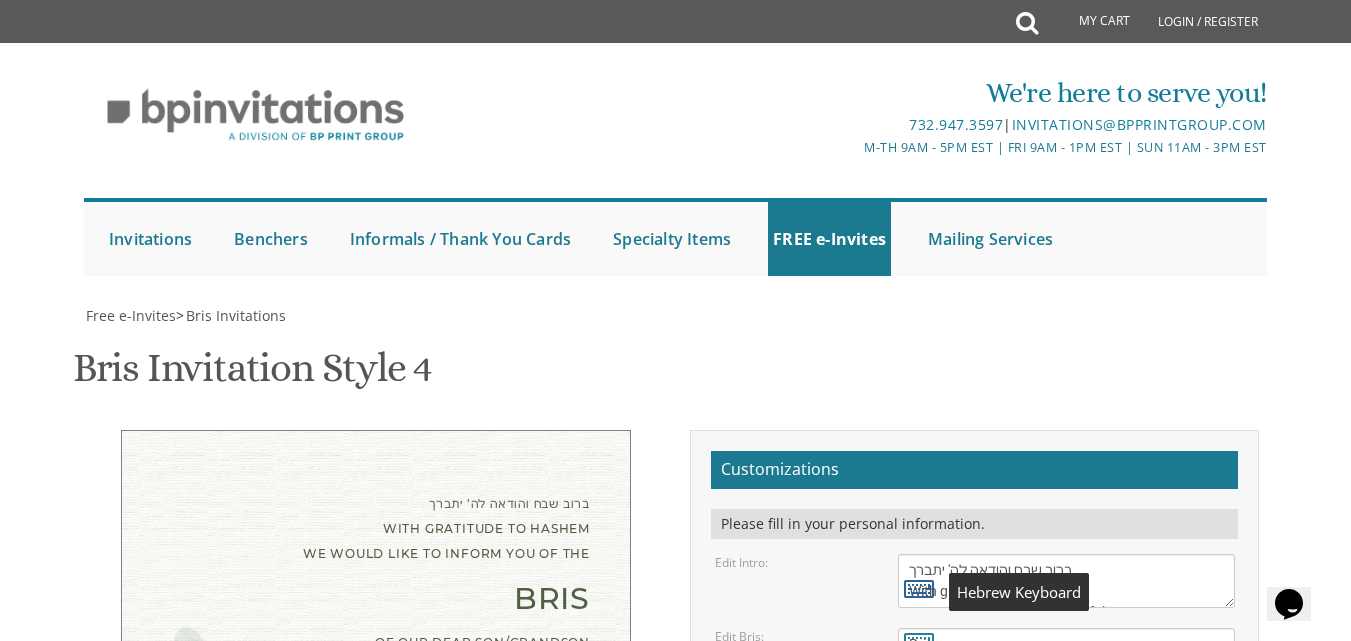 click at bounding box center (919, 588) 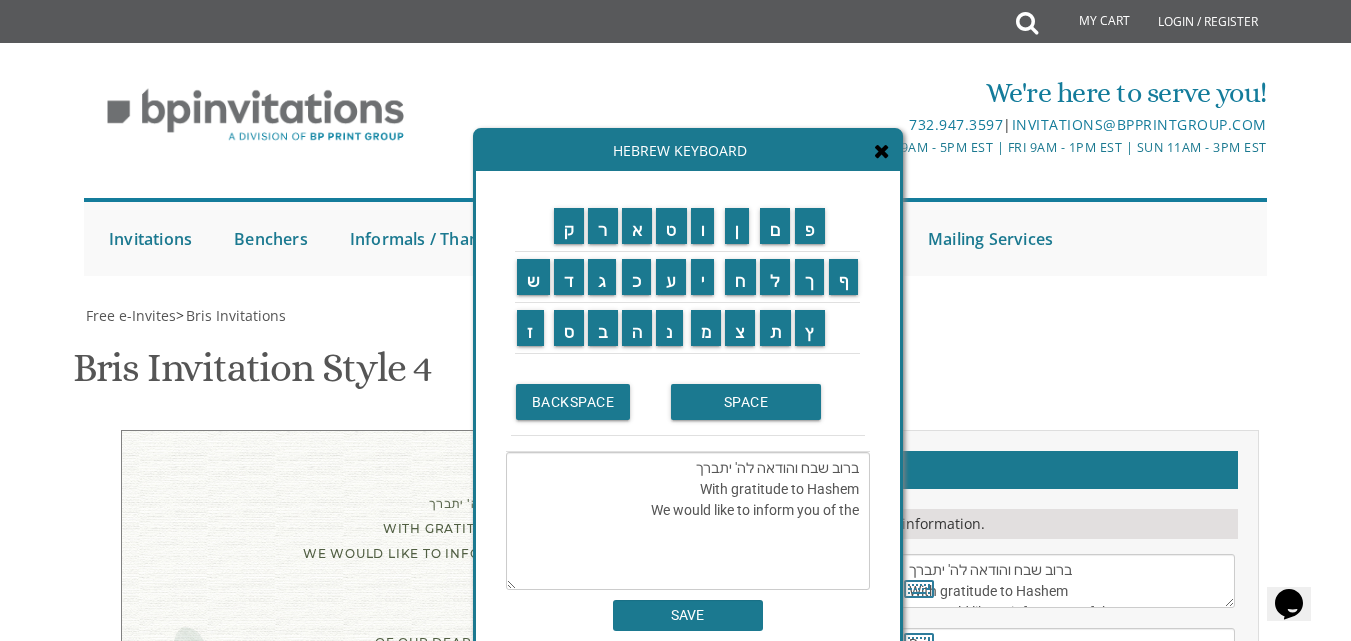 click on "ברוב שבח והודאה לה' יתברך
With gratitude to Hashem
We would like to inform you of the" at bounding box center [688, 521] 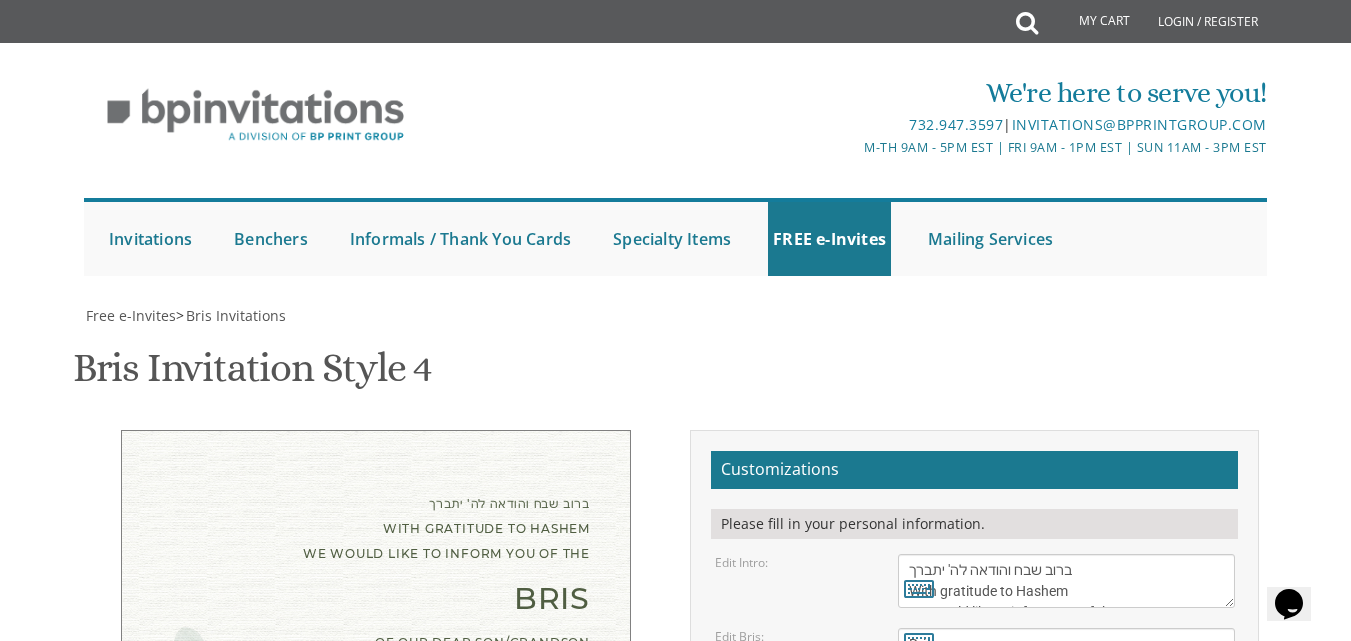 click on "Customizations
Please fill in your personal information.
Edit Intro:
With gratitude to Hashem
We would like to inform you of the  Edit Bris: Bris Edit Details:" at bounding box center (974, 771) 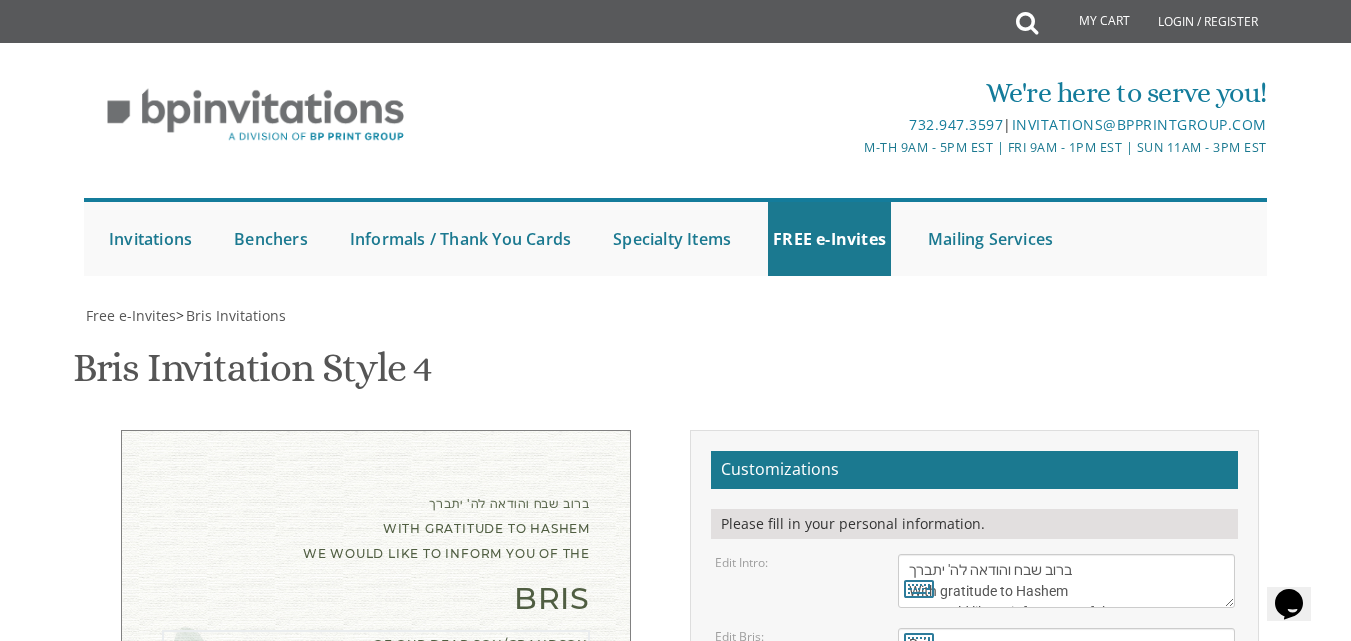 click on "of our dear son/grandson
Sunday, August 28th
Shacharis at 7:00  •  Bris at 7:45
Khal Zichron Yaakov
[NUMBER] [STREET]
[CITY], [STATE] [POSTAL_CODE]" at bounding box center (1066, 750) 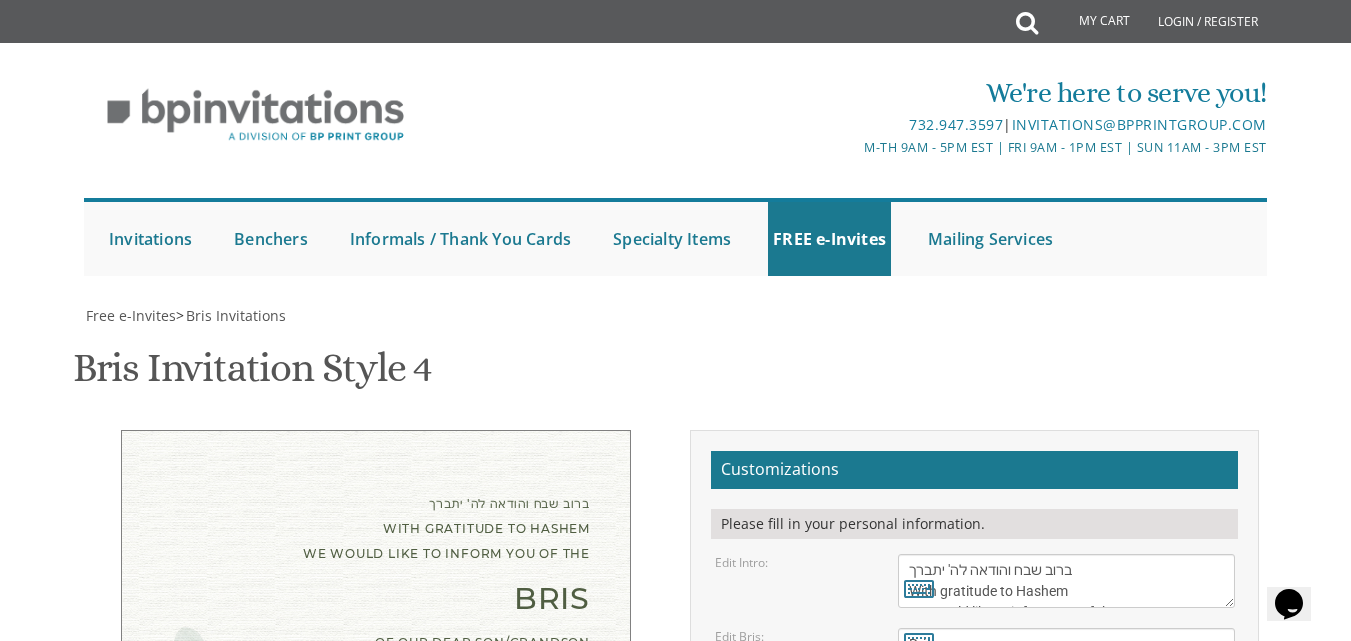 click on "Customizations
Please fill in your personal information.
Edit Intro:
With gratitude to Hashem
We would like to inform you of the  Edit Bris: Bris Edit Details:" at bounding box center [974, 771] 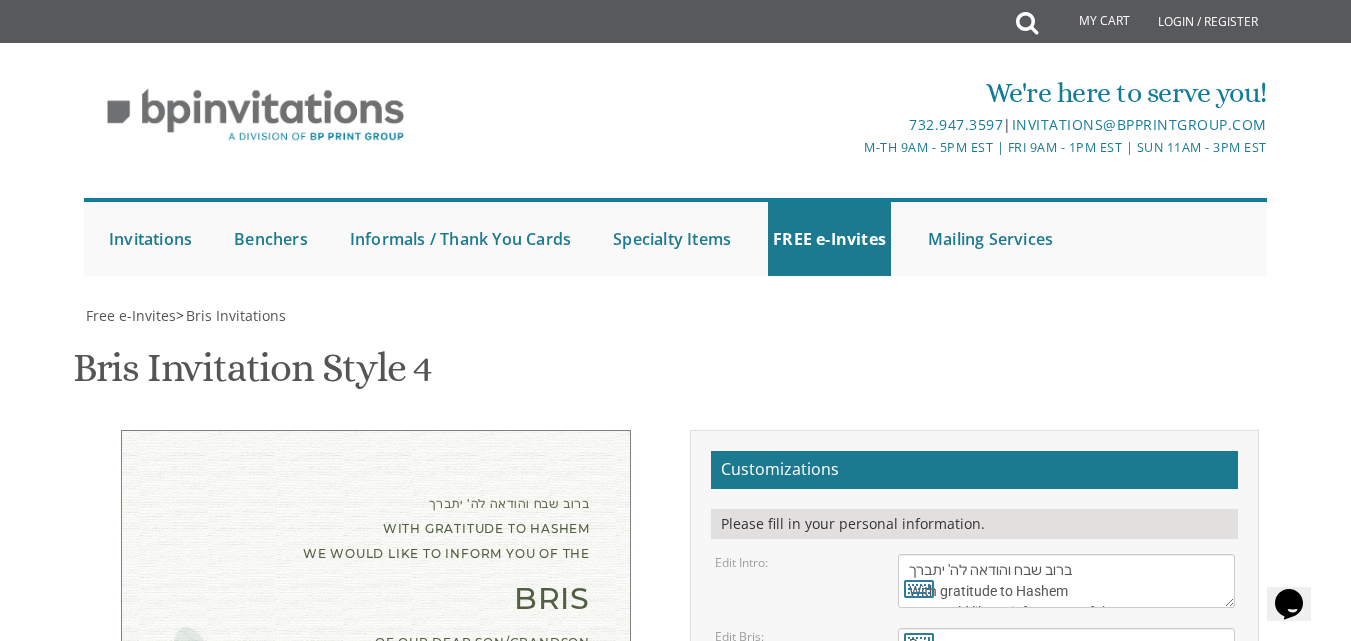 click on "[FIRST] and [LAST]
[FIRST] and [LAST]
[FIRST] and [LAST] [LAST]" at bounding box center [1066, 876] 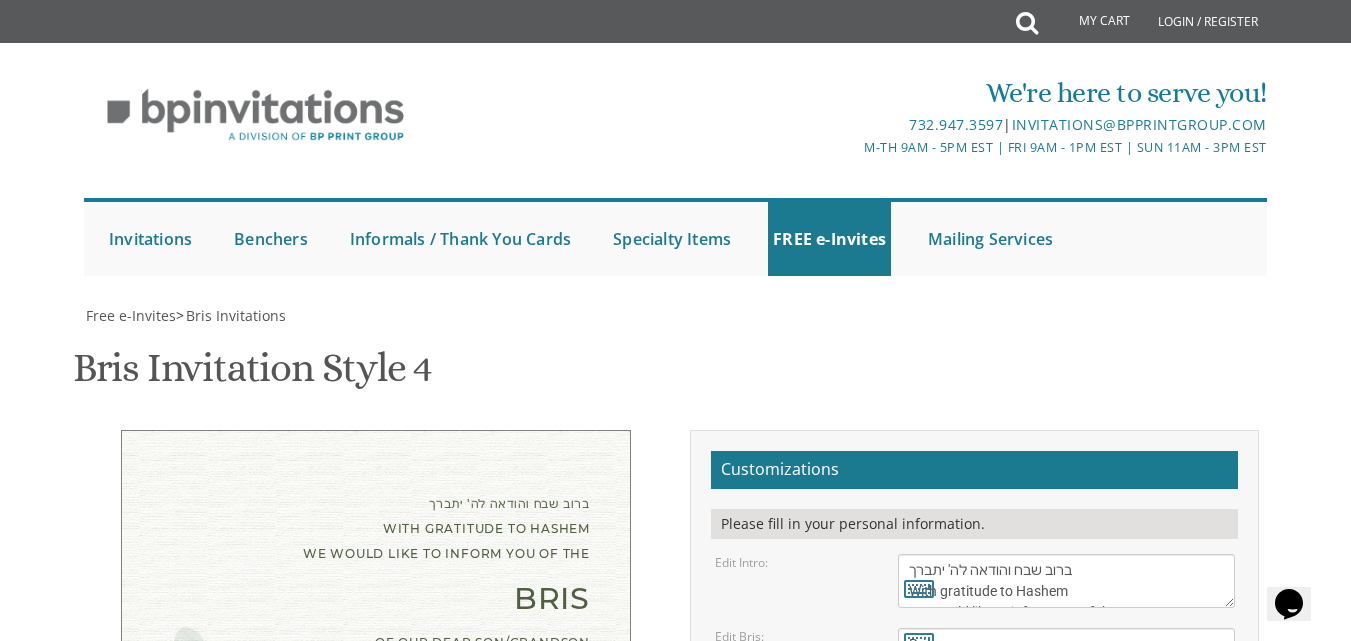 click on "Edit Parents/Grandparents:
[FIRST] and [LAST]
[FIRST] and [LAST]
[FIRST] and [LAST]" at bounding box center [974, 876] 